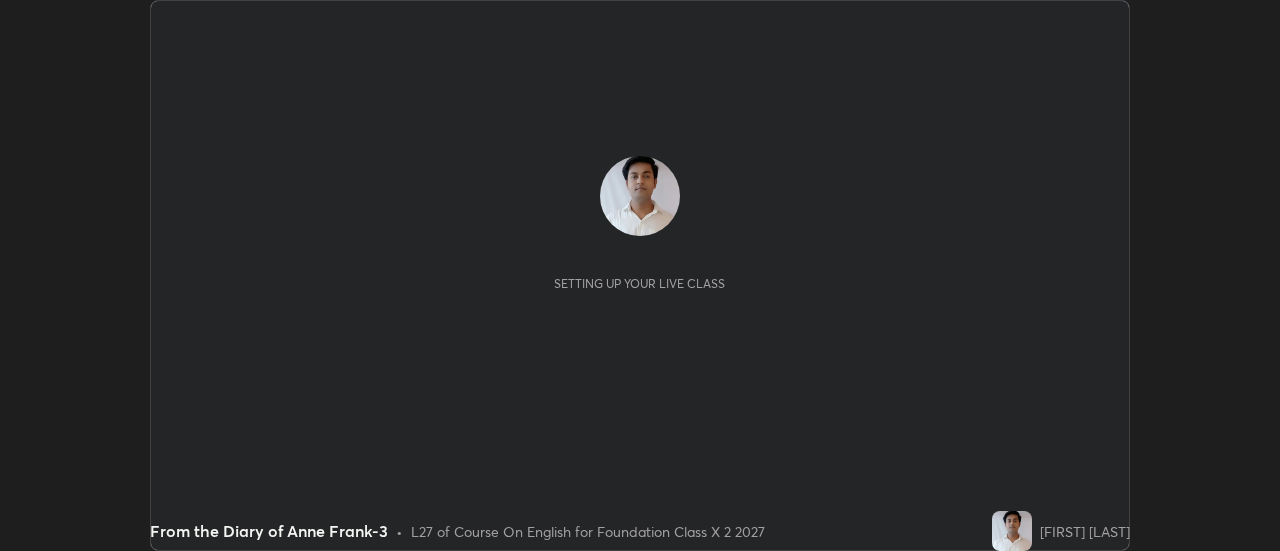 scroll, scrollTop: 0, scrollLeft: 0, axis: both 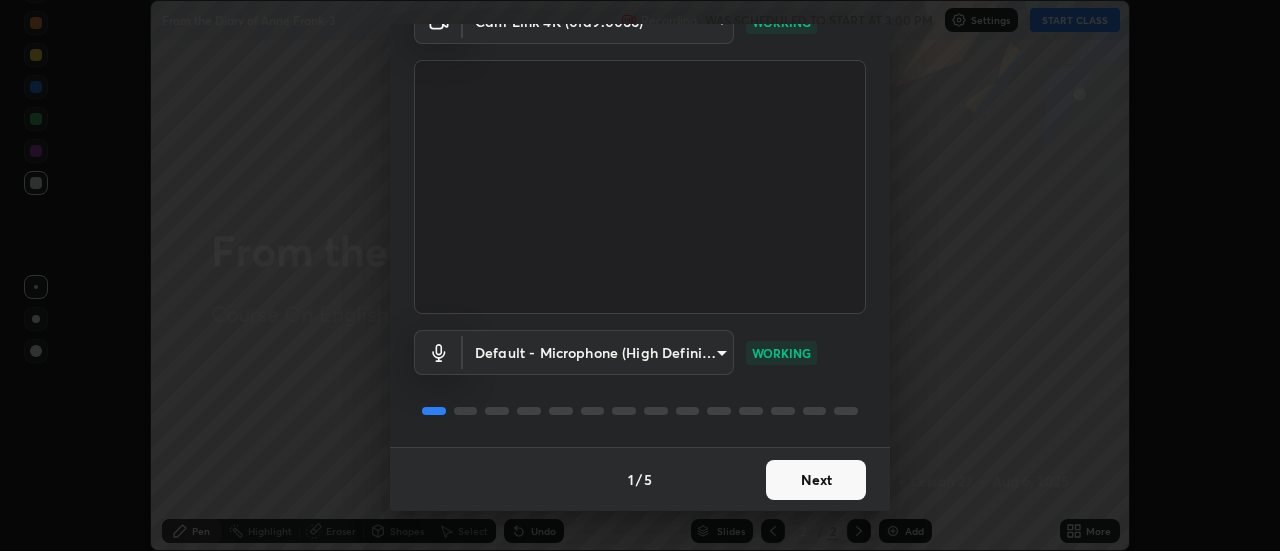 click on "Next" at bounding box center (816, 480) 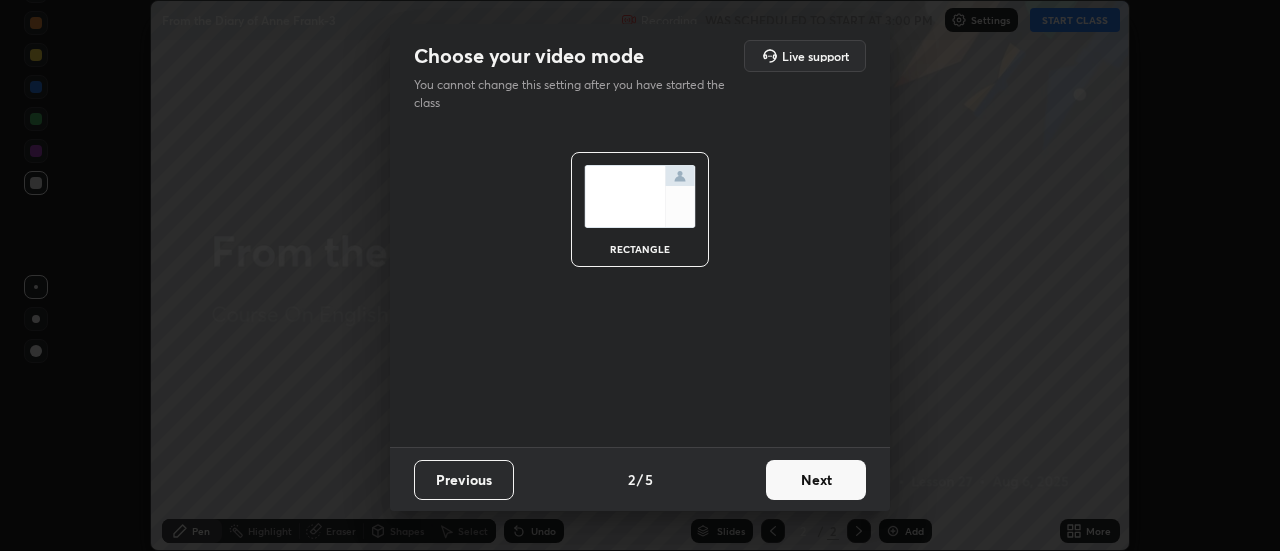 click on "Next" at bounding box center [816, 480] 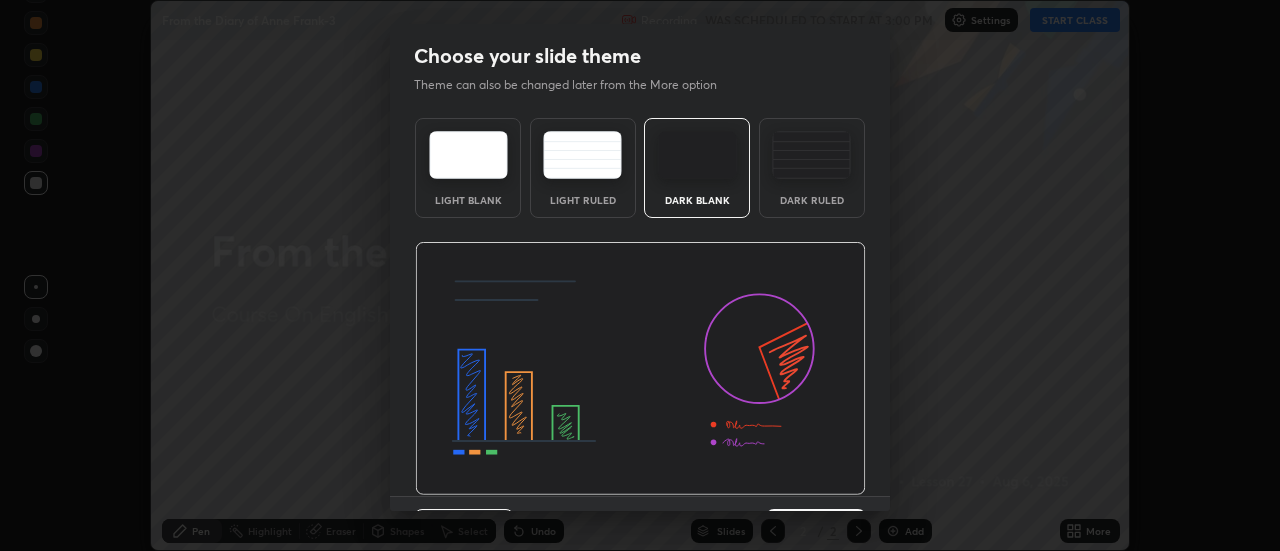 scroll, scrollTop: 49, scrollLeft: 0, axis: vertical 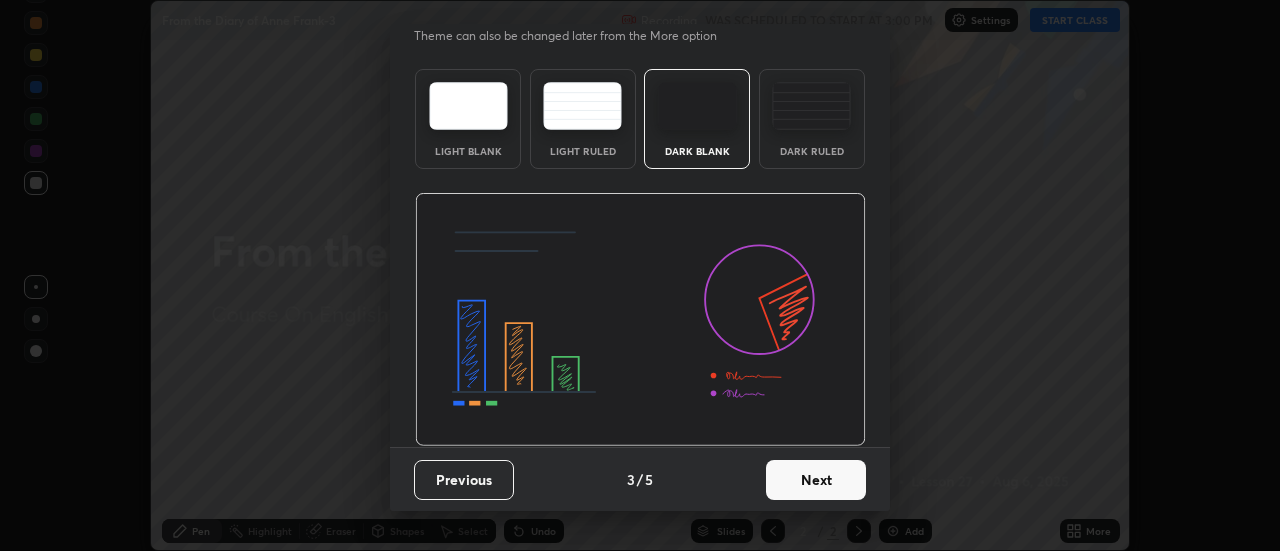 click on "Next" at bounding box center [816, 480] 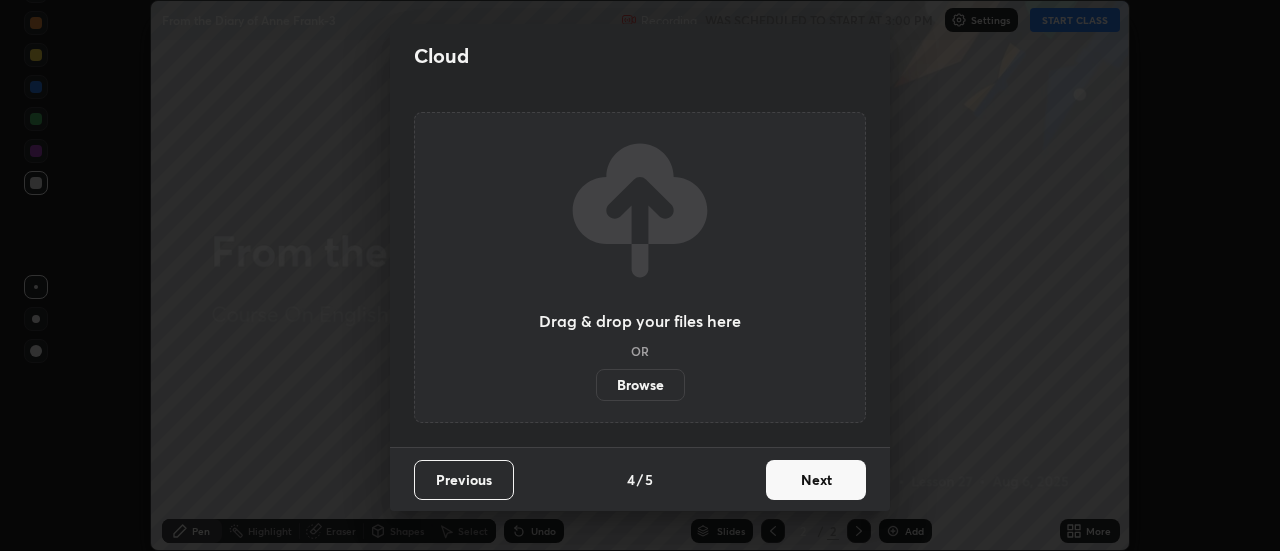 scroll, scrollTop: 0, scrollLeft: 0, axis: both 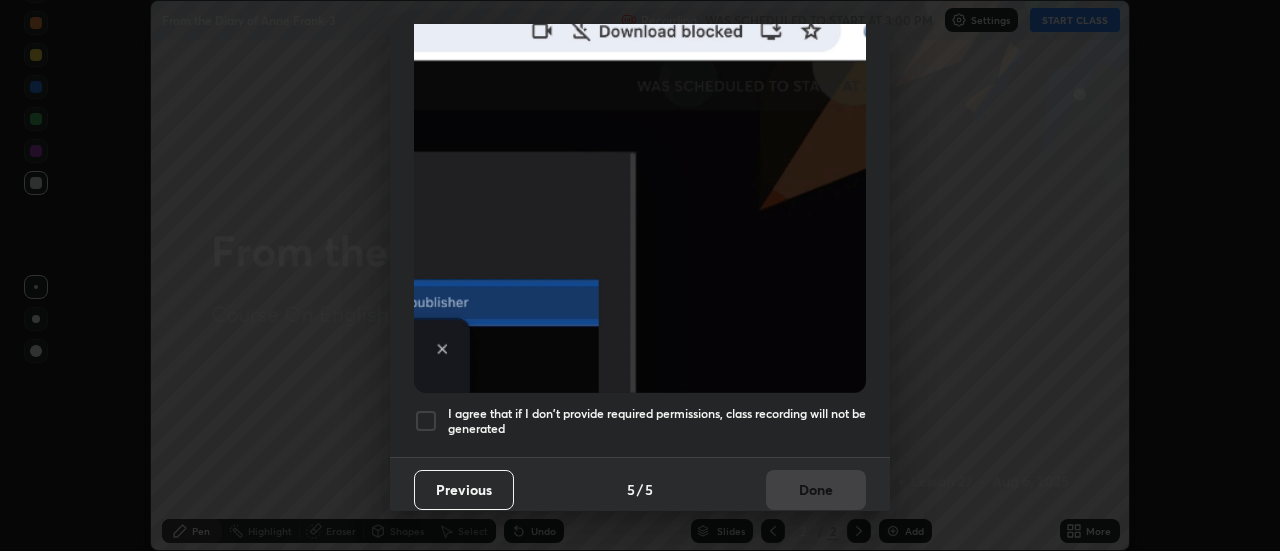 click at bounding box center (426, 421) 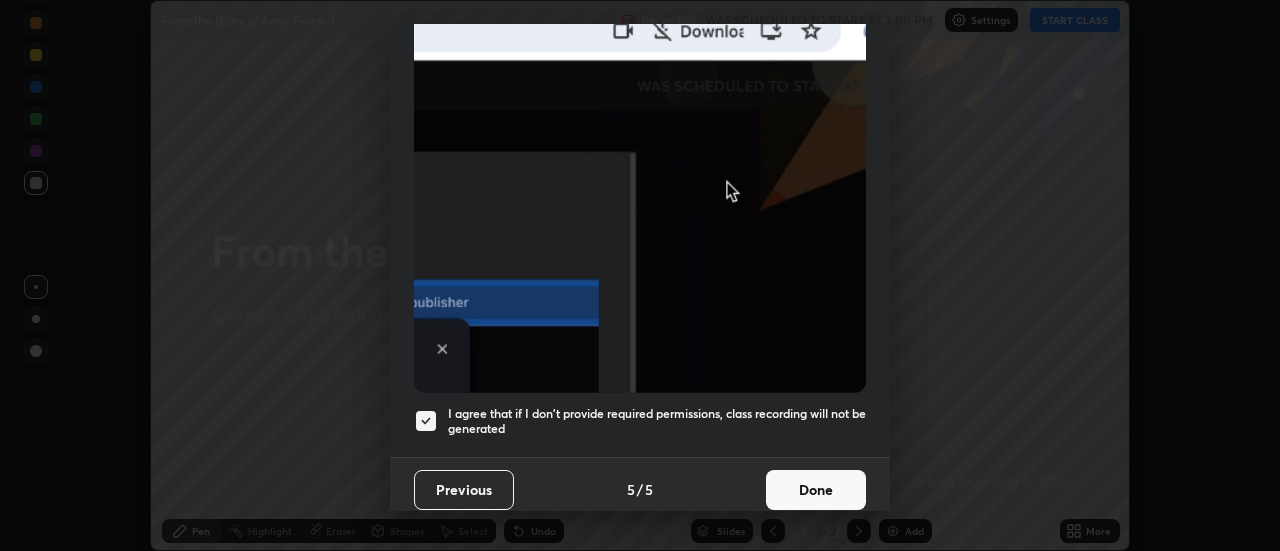 click on "Done" at bounding box center [816, 490] 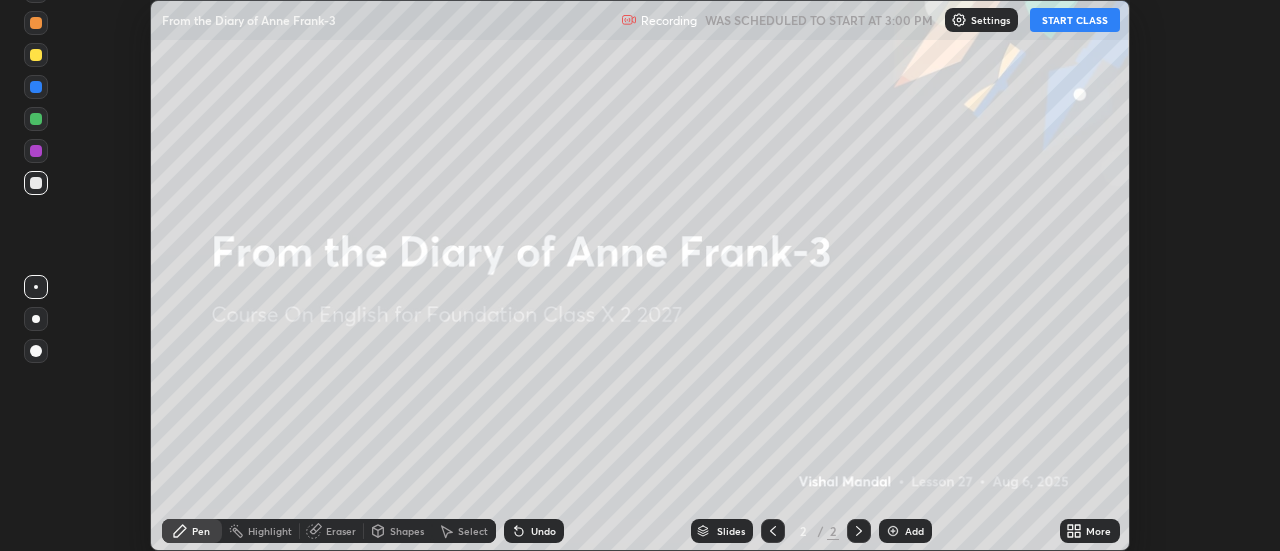 click on "More" at bounding box center (1098, 531) 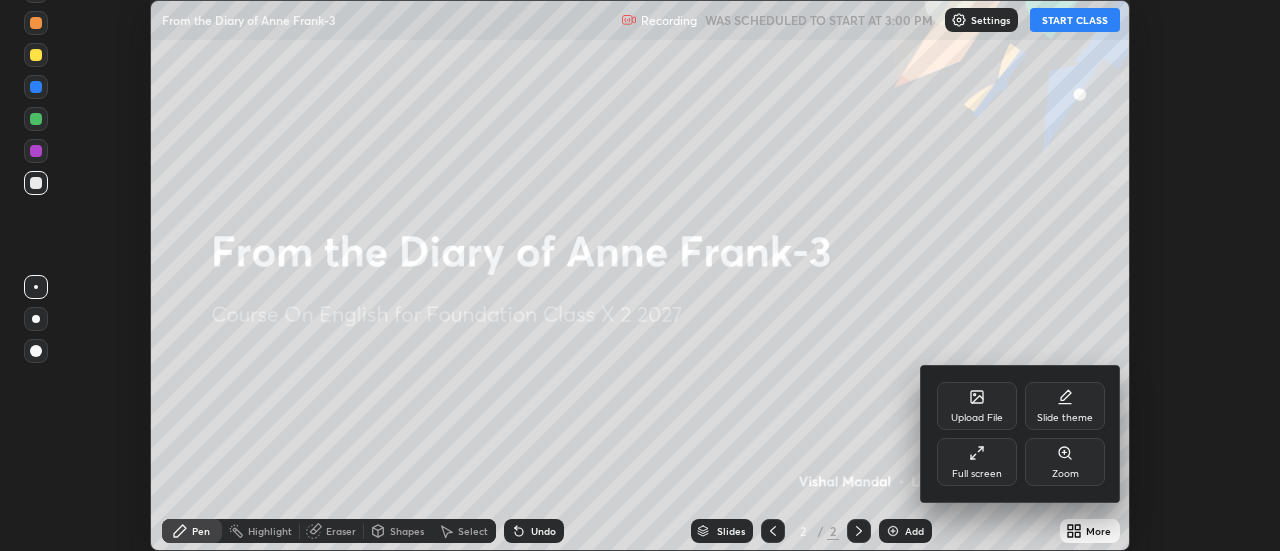 click on "Full screen" at bounding box center [977, 474] 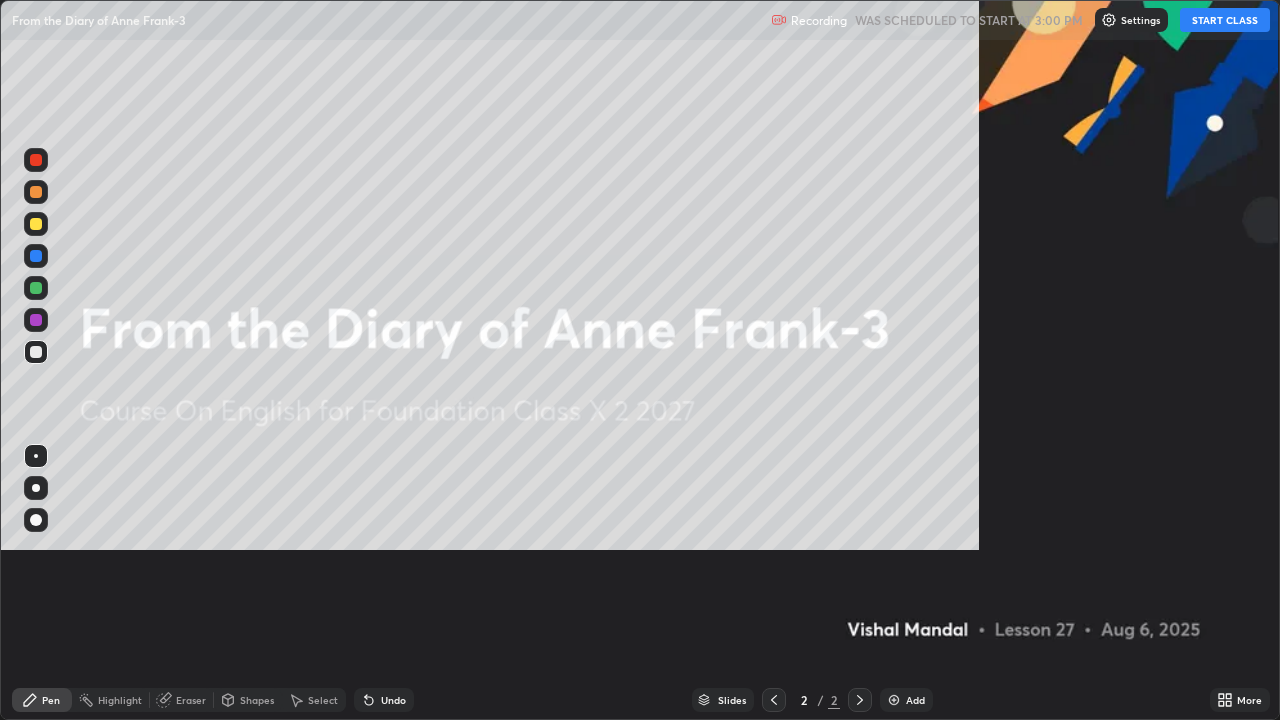 scroll, scrollTop: 99280, scrollLeft: 98720, axis: both 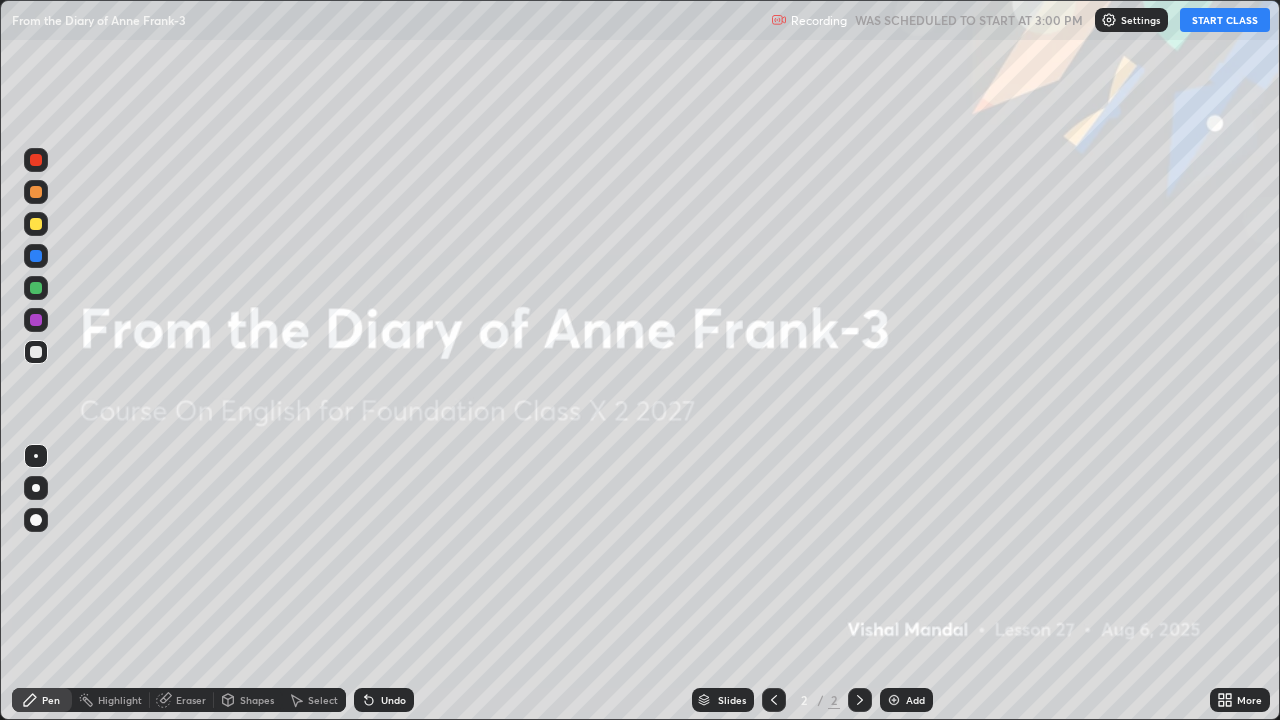 click on "START CLASS" at bounding box center [1225, 20] 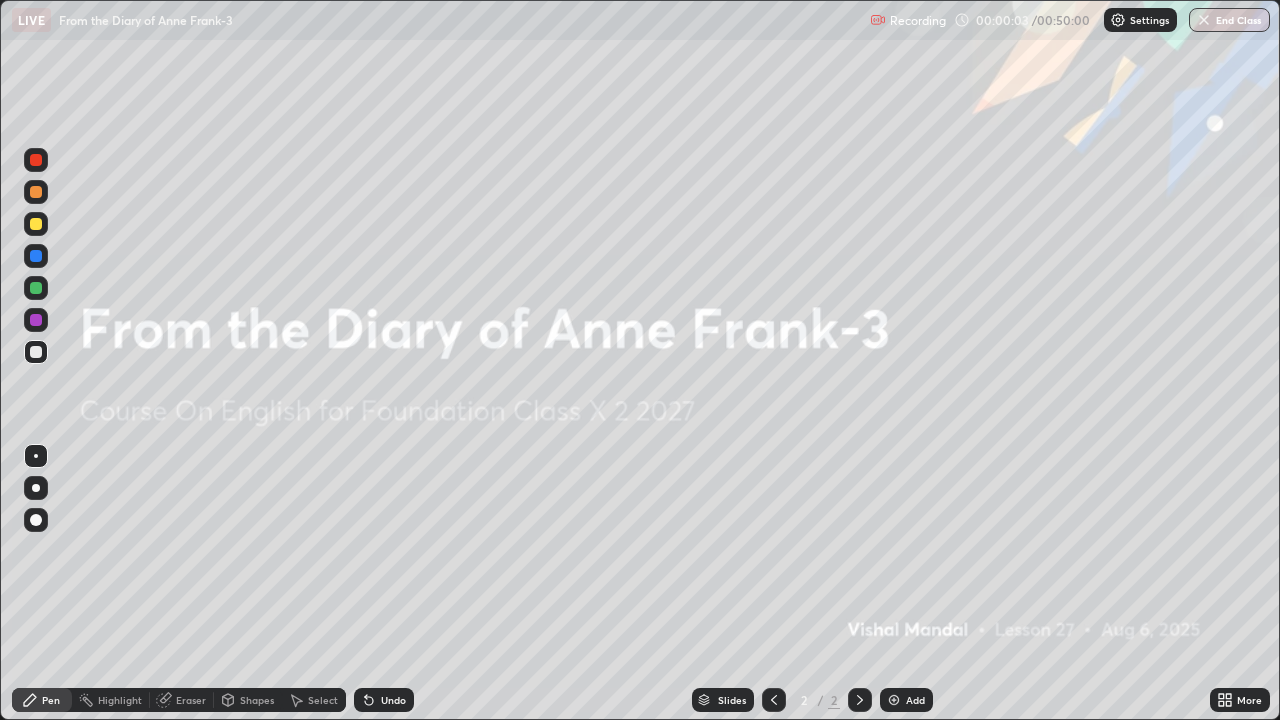 click 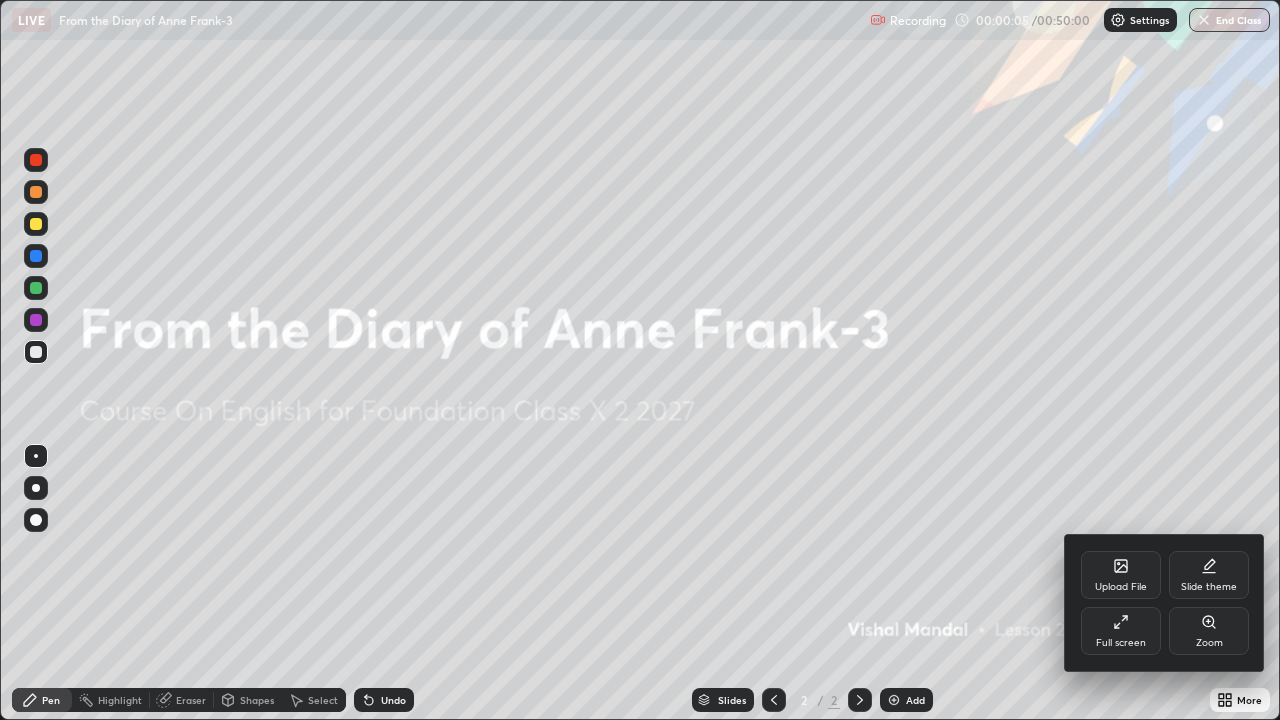 click on "Upload File" at bounding box center (1121, 575) 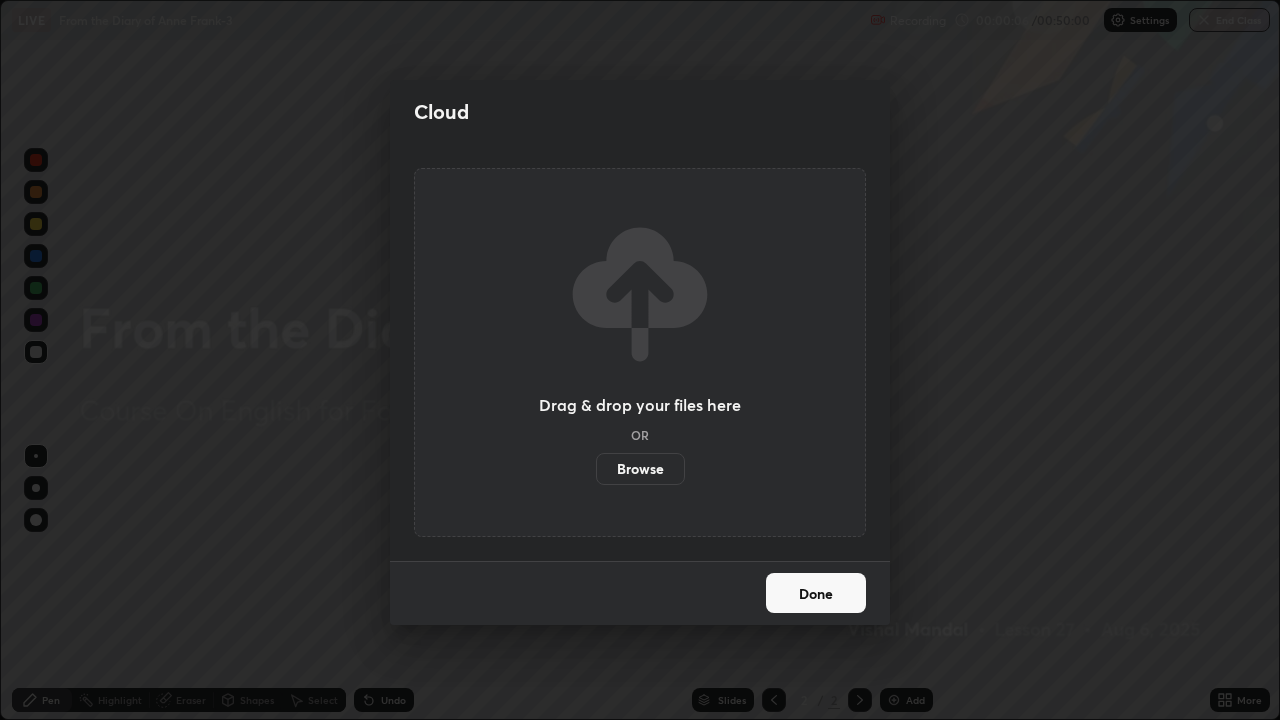 click on "Browse" at bounding box center (640, 469) 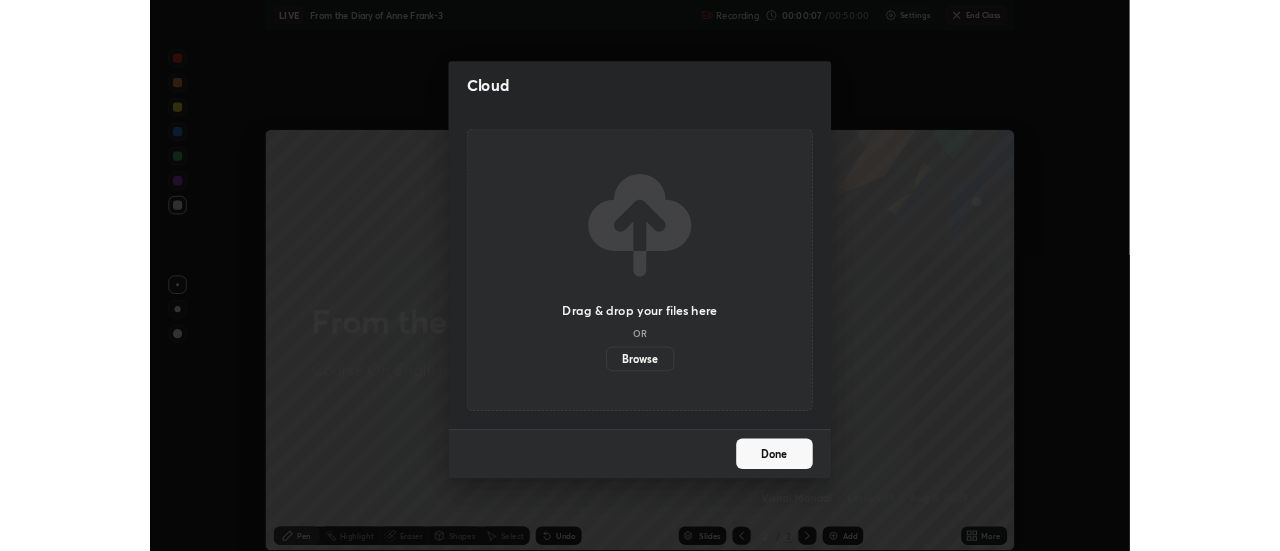 scroll, scrollTop: 551, scrollLeft: 1280, axis: both 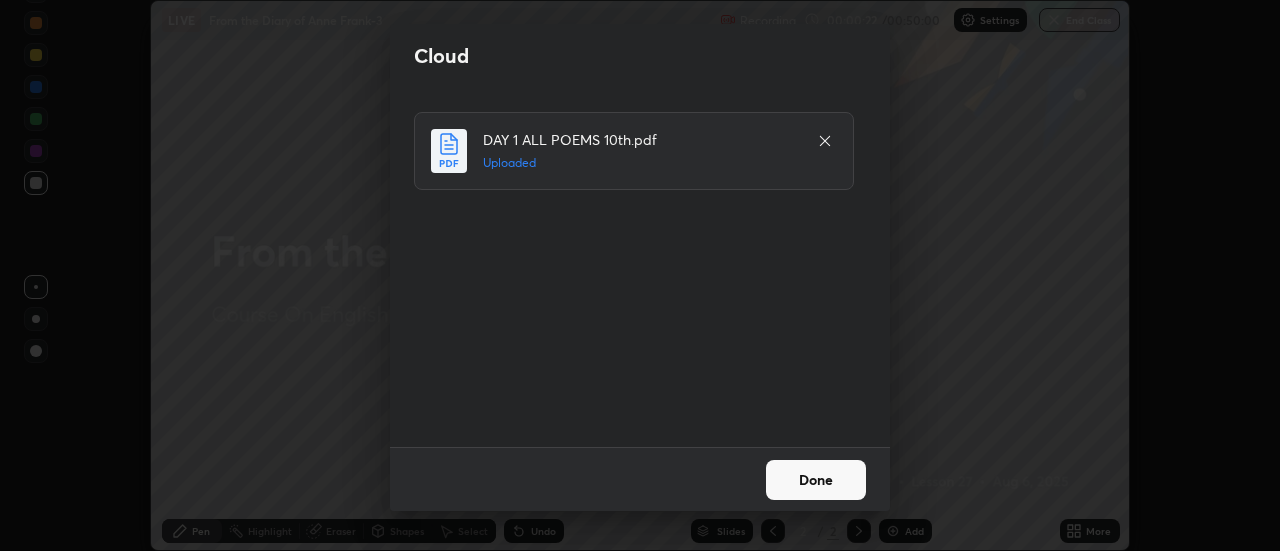 click on "Done" at bounding box center (816, 480) 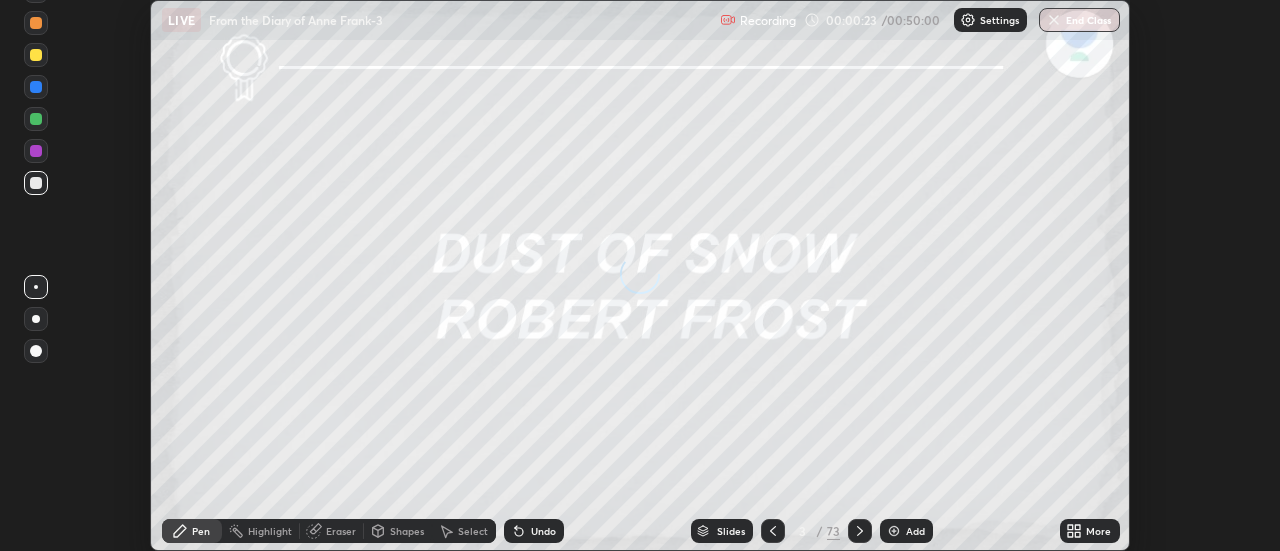 click on "Slides" at bounding box center [731, 531] 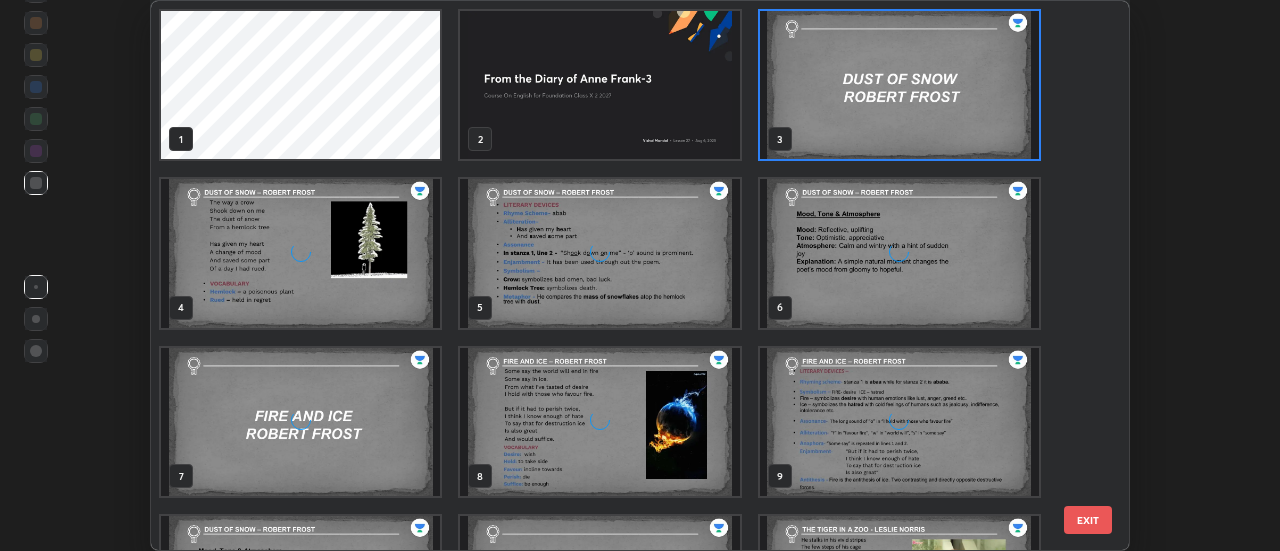 scroll, scrollTop: 7, scrollLeft: 11, axis: both 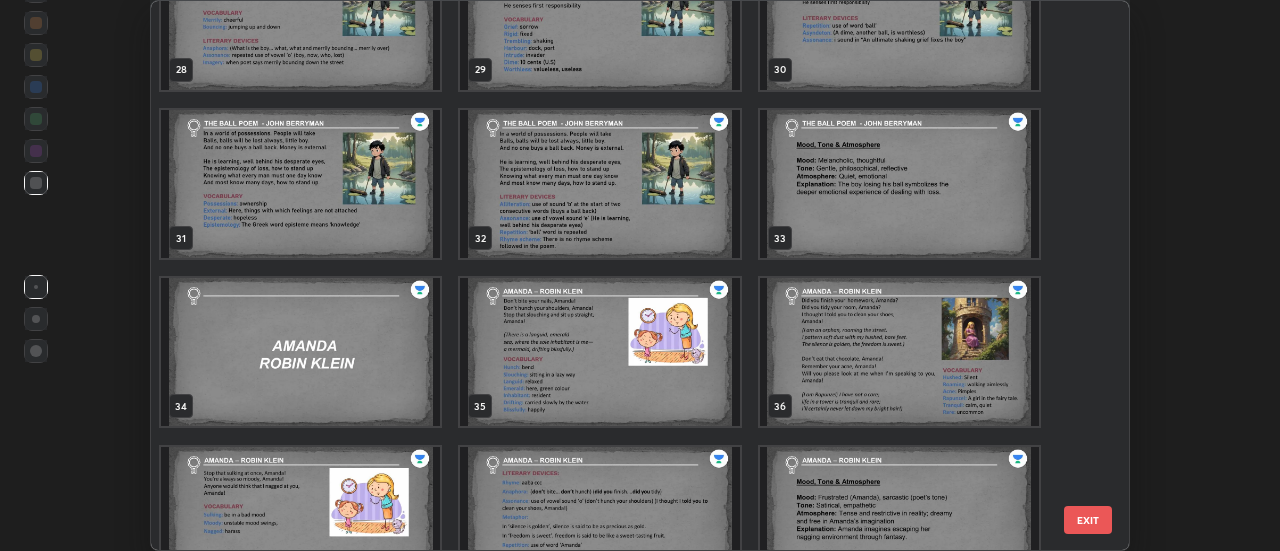 click at bounding box center (300, 352) 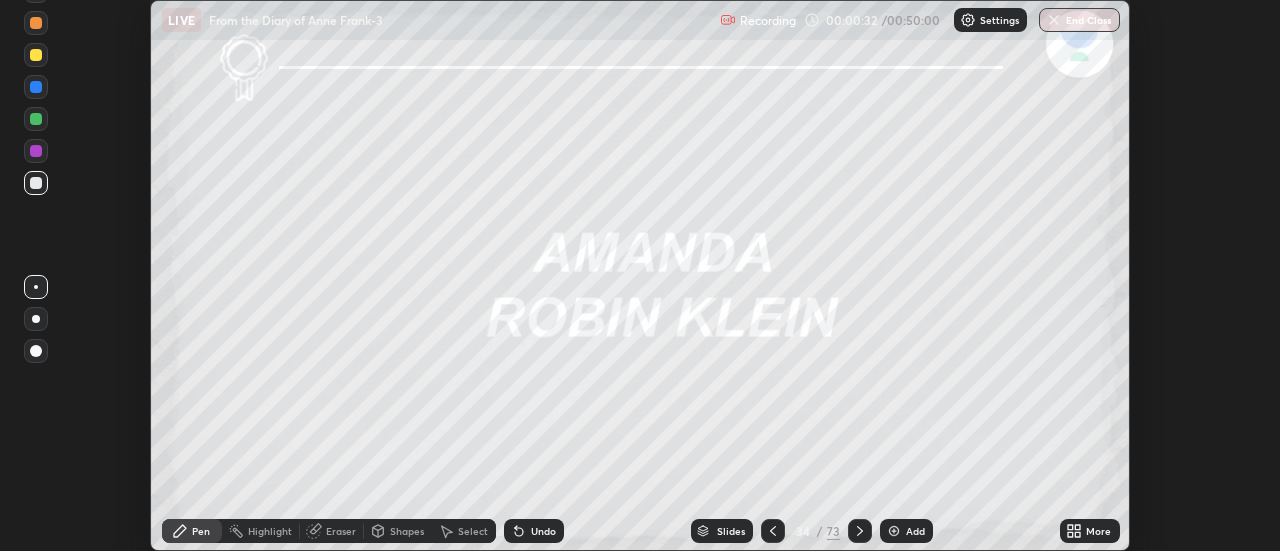 click on "More" at bounding box center (1090, 531) 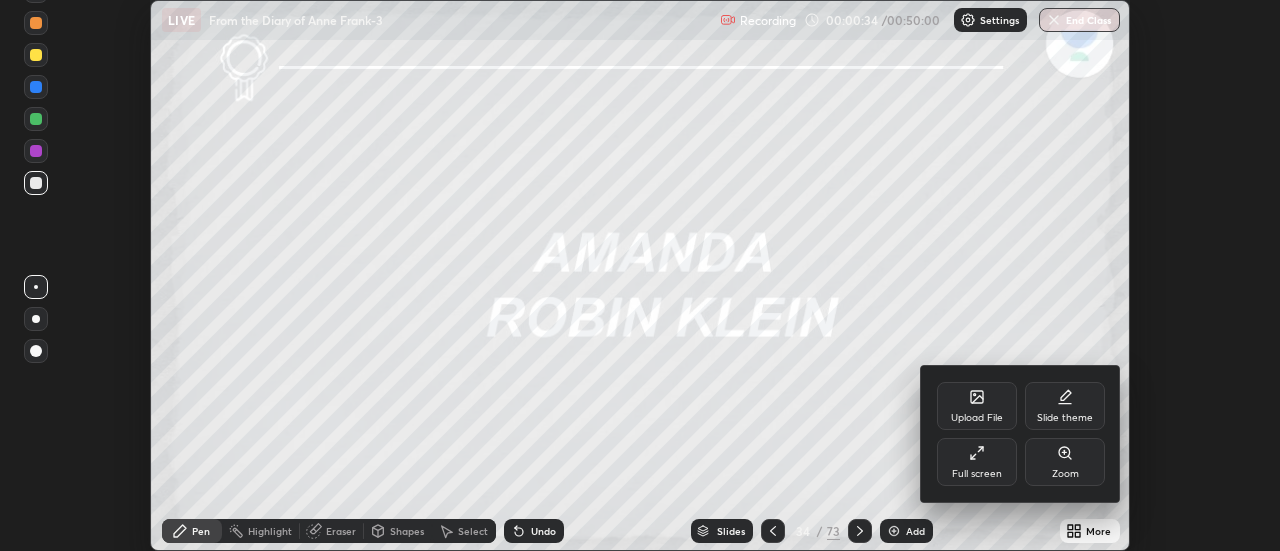 click on "Full screen" at bounding box center [977, 474] 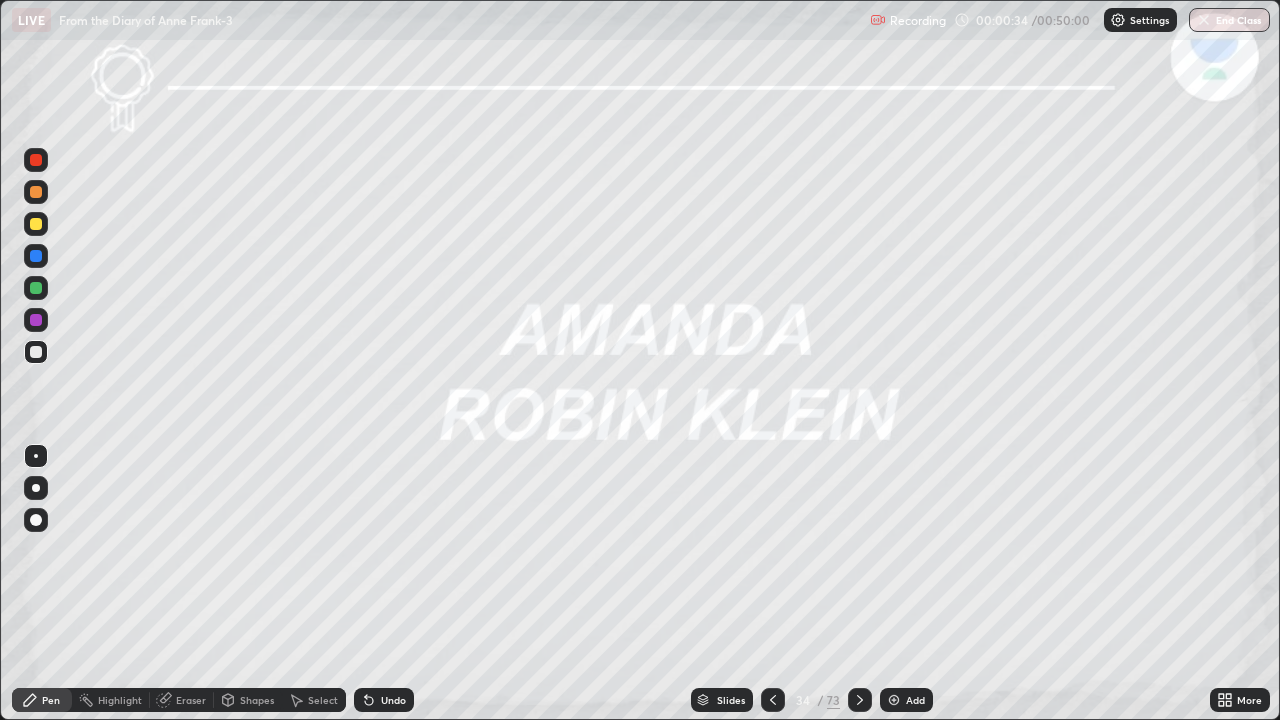 scroll, scrollTop: 99280, scrollLeft: 98720, axis: both 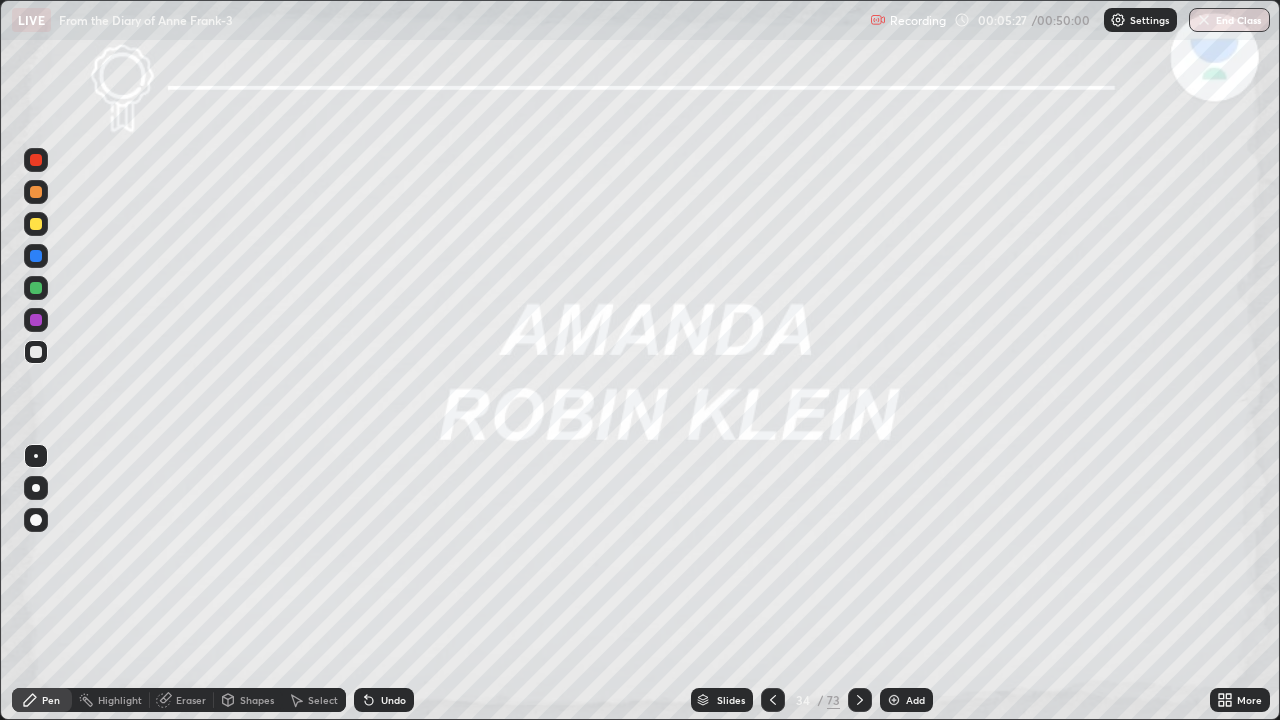 click 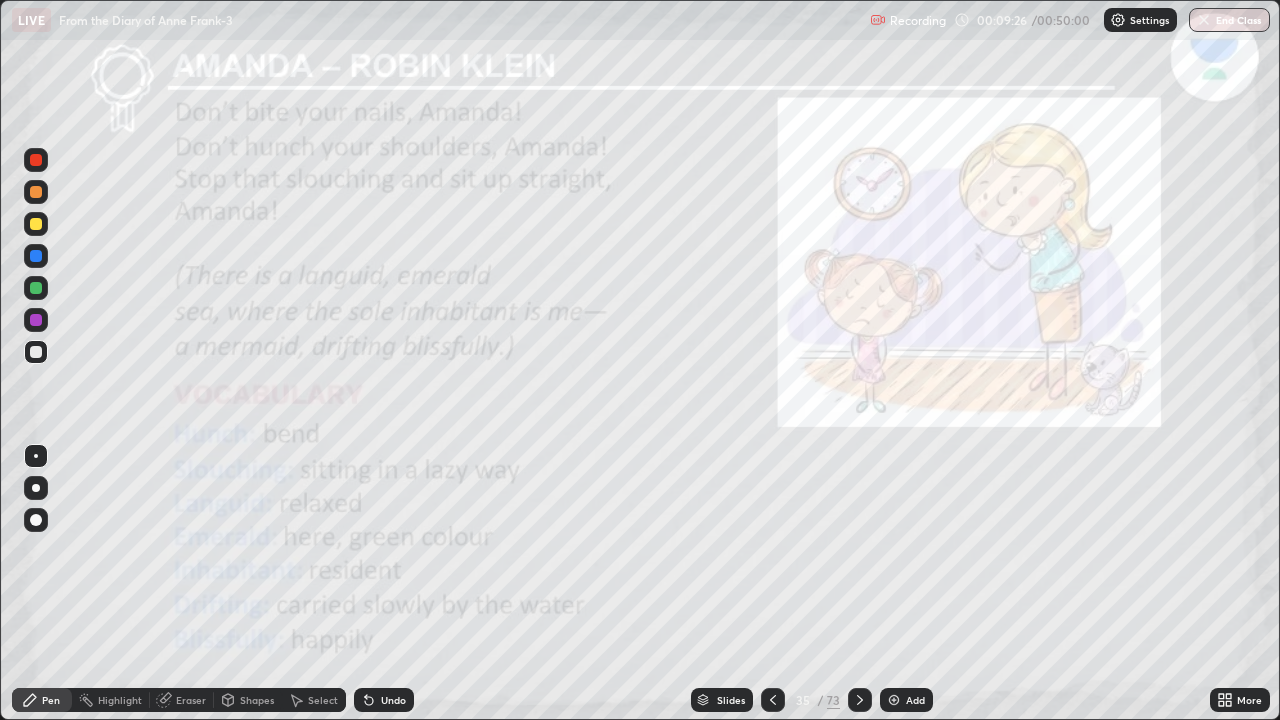 click 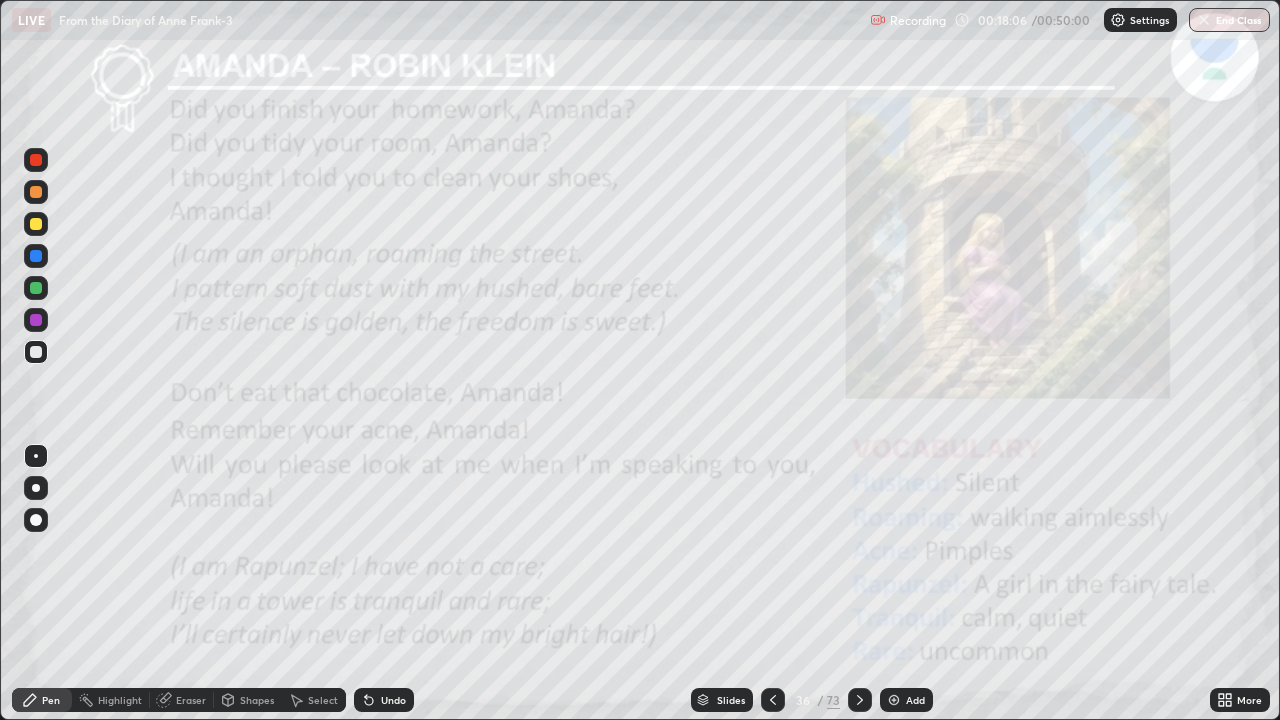 click 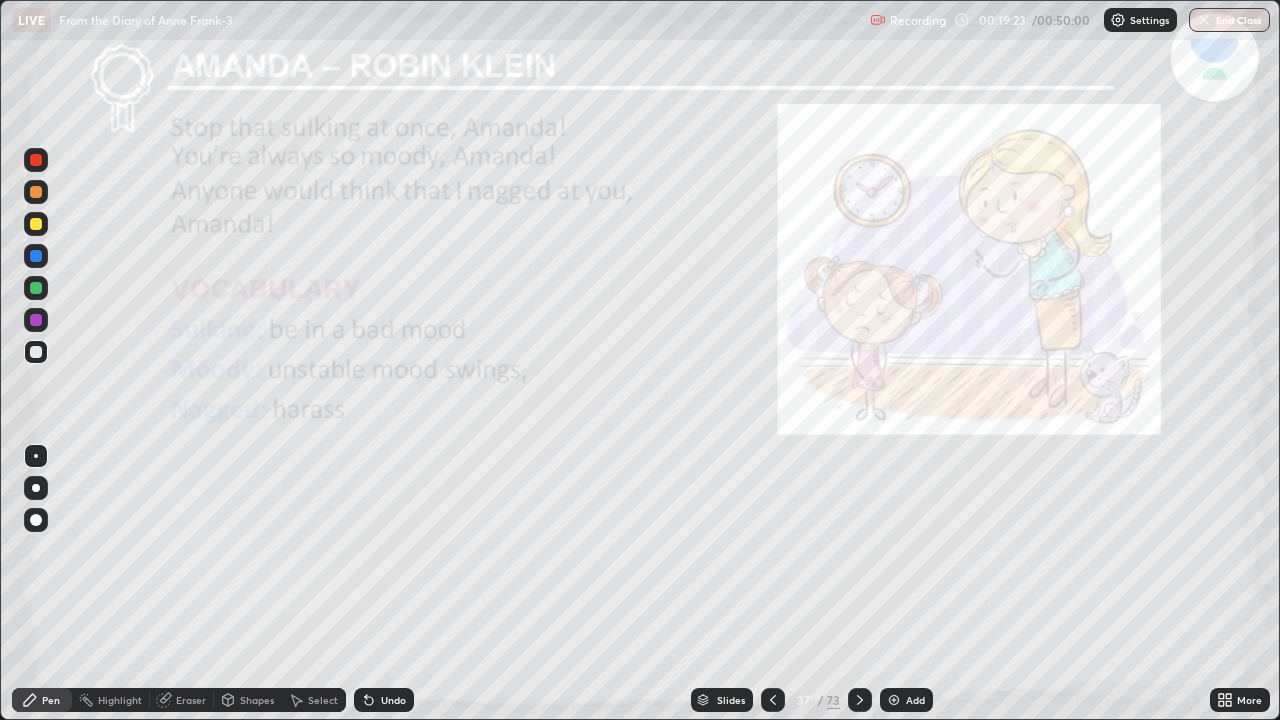 click 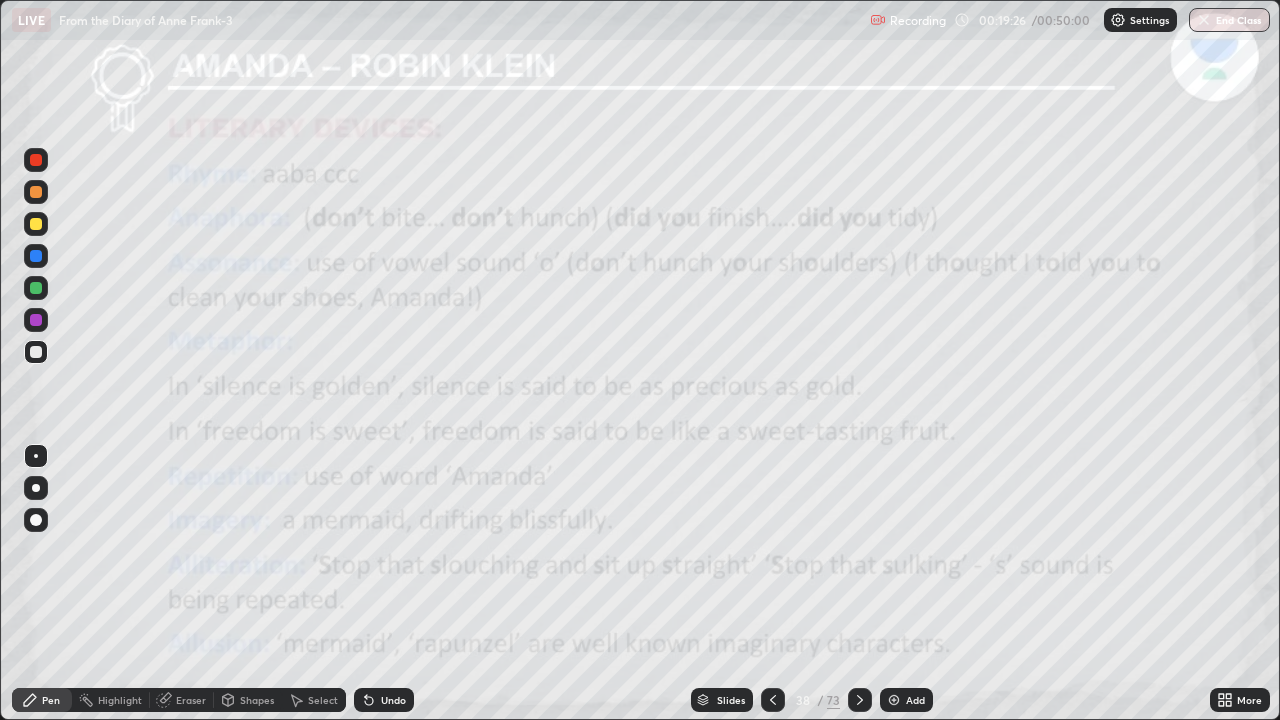 click at bounding box center (773, 700) 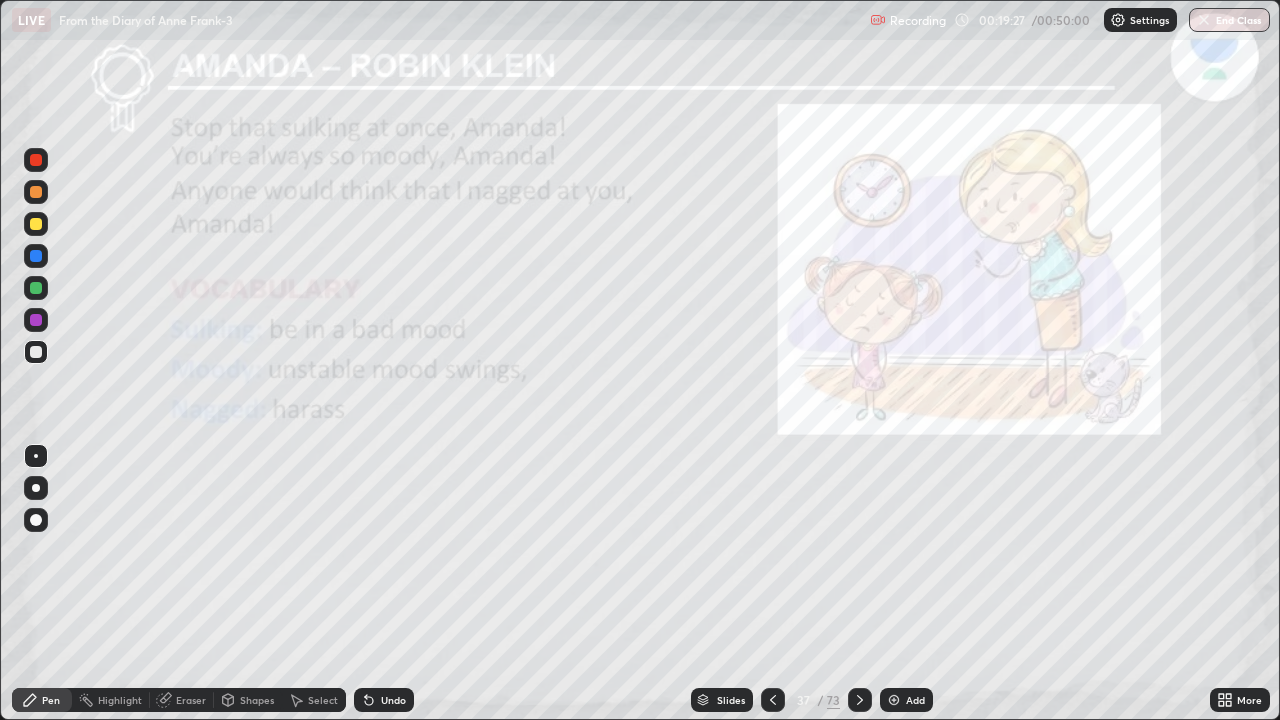 click 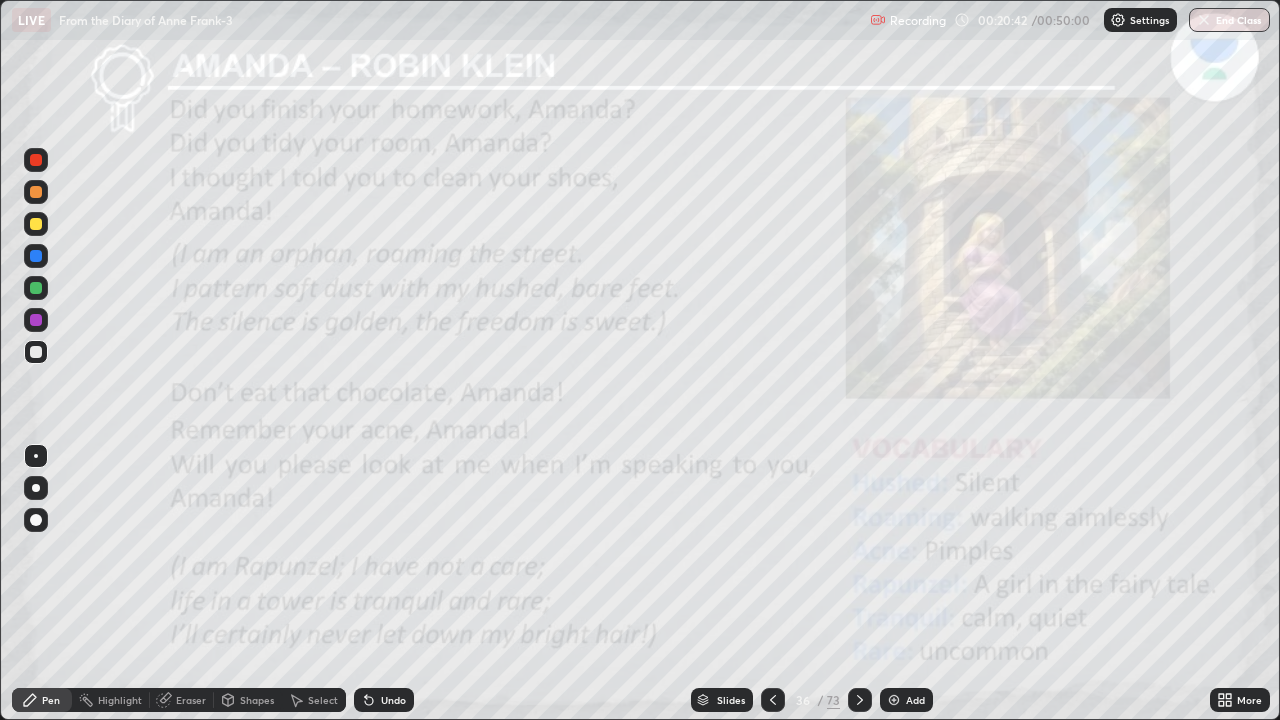 click 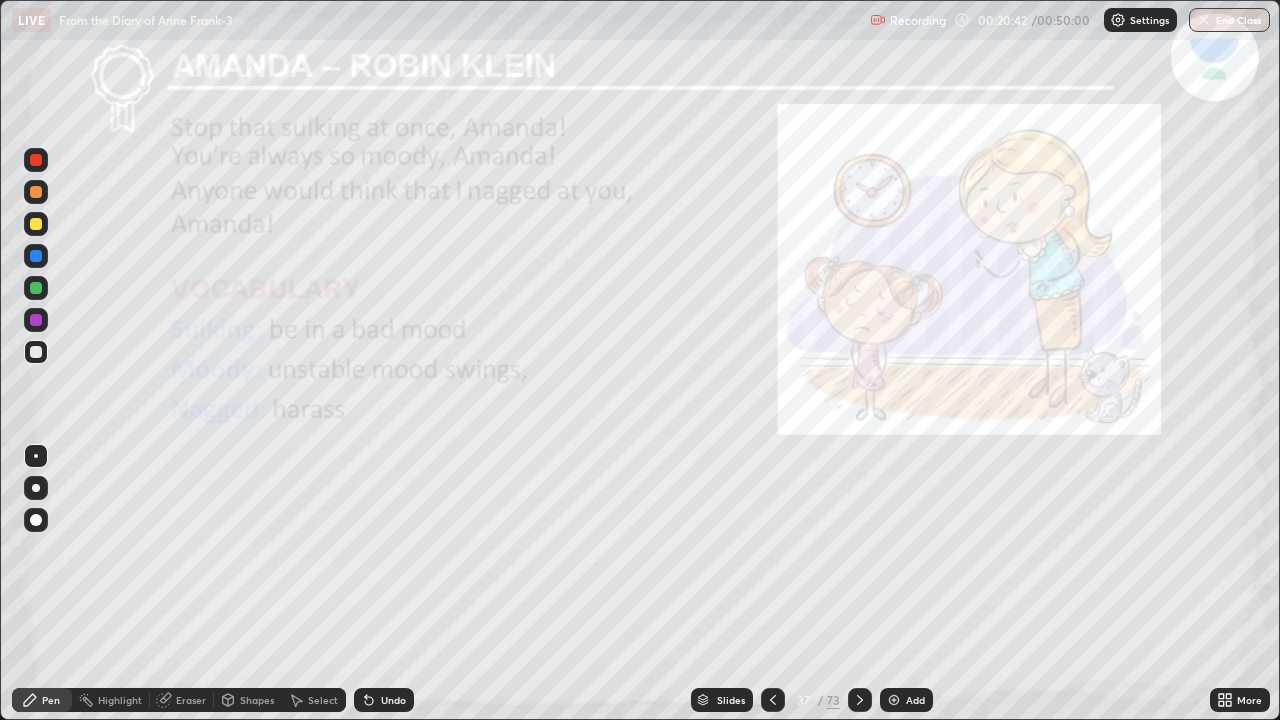 click 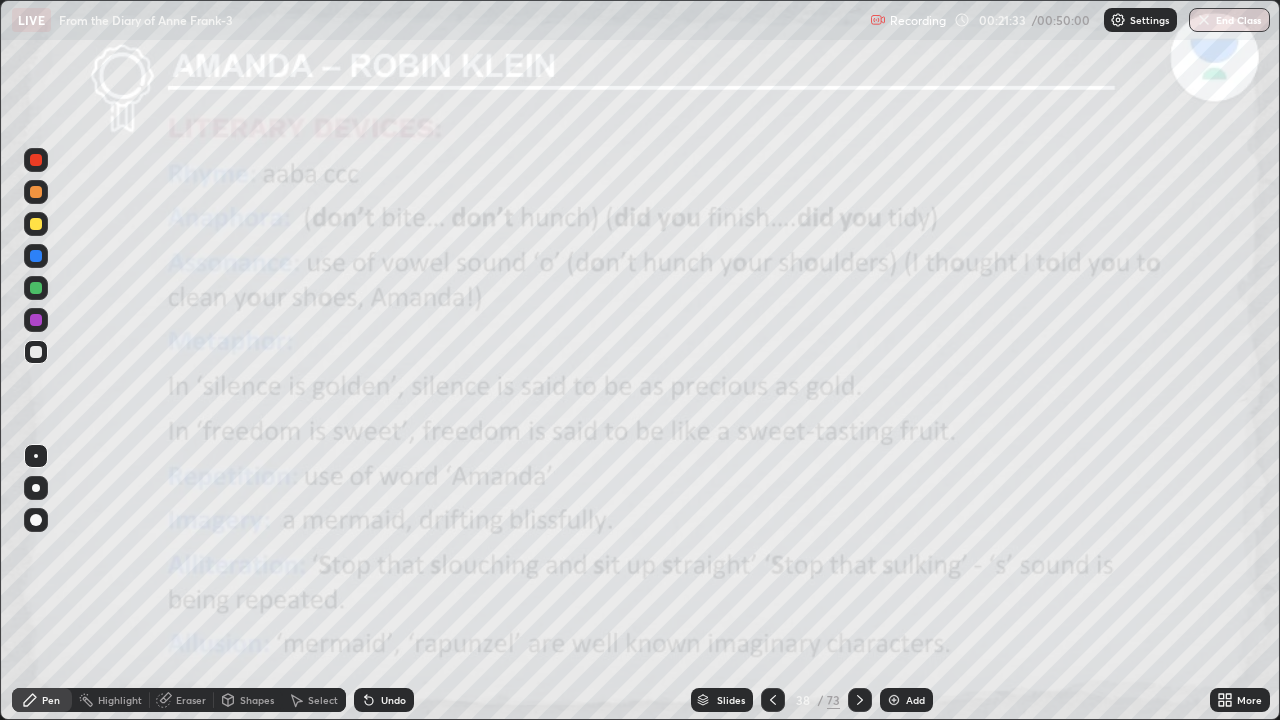 click 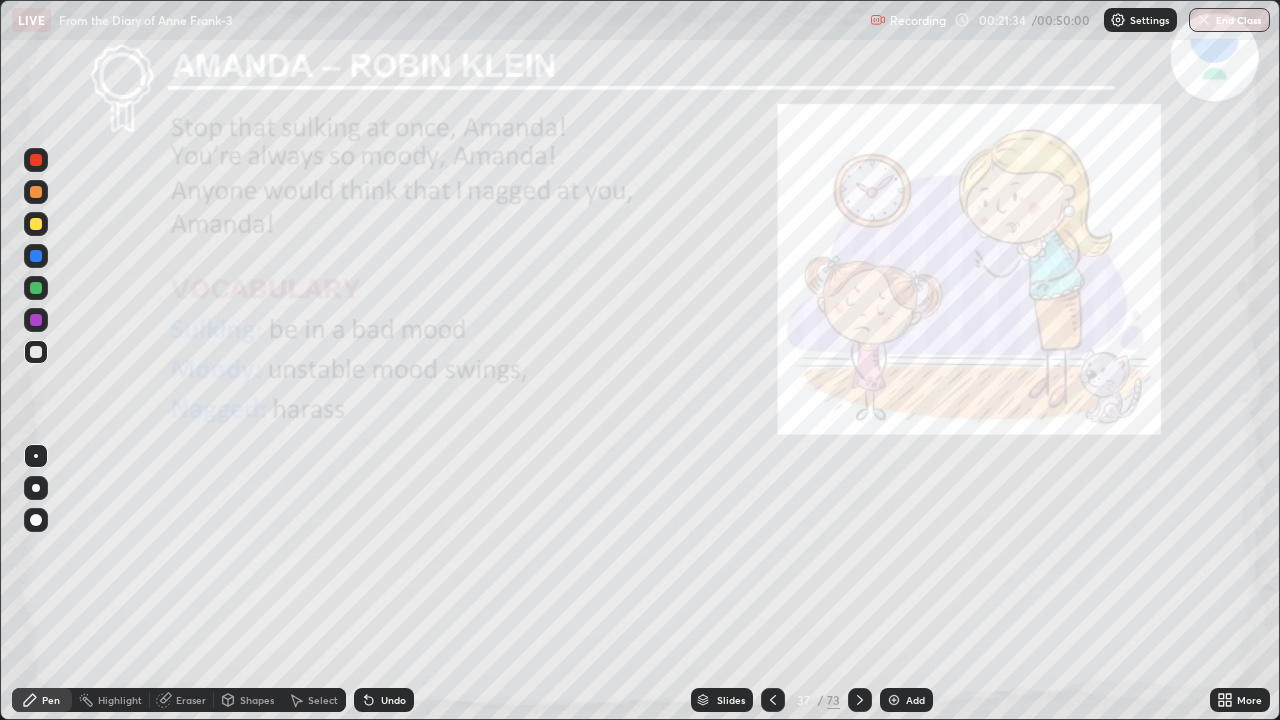 click 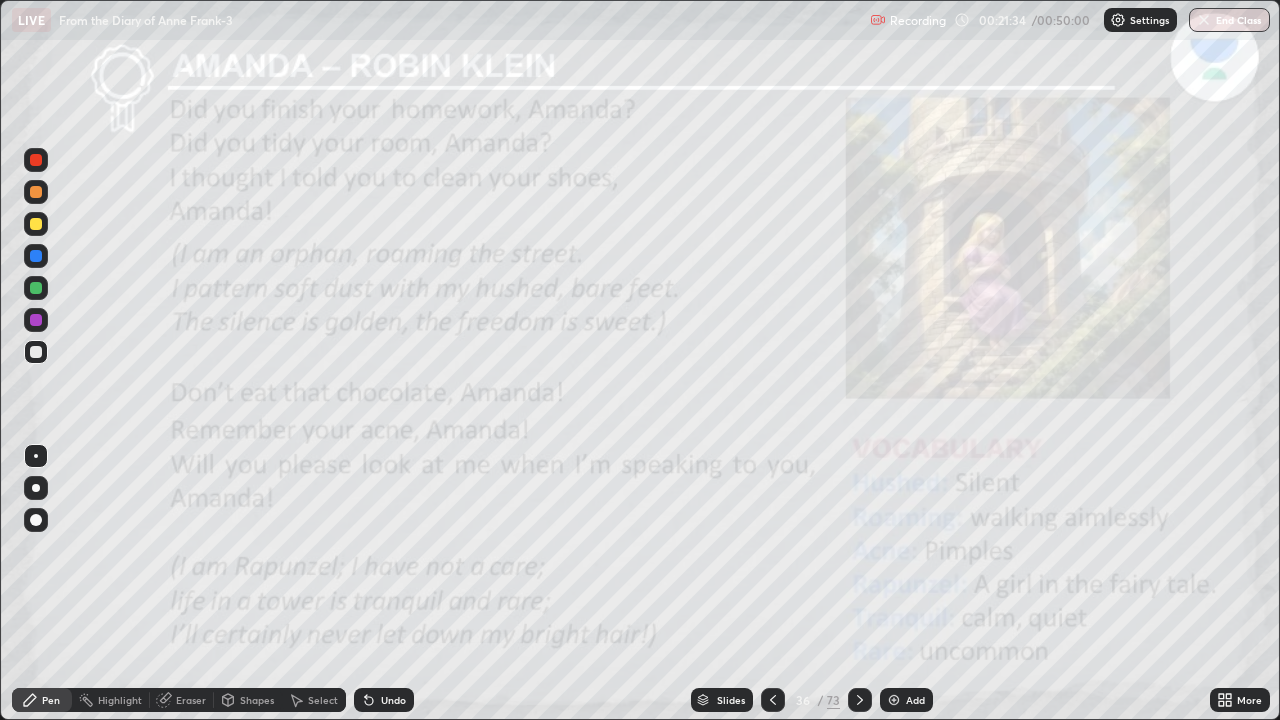 click 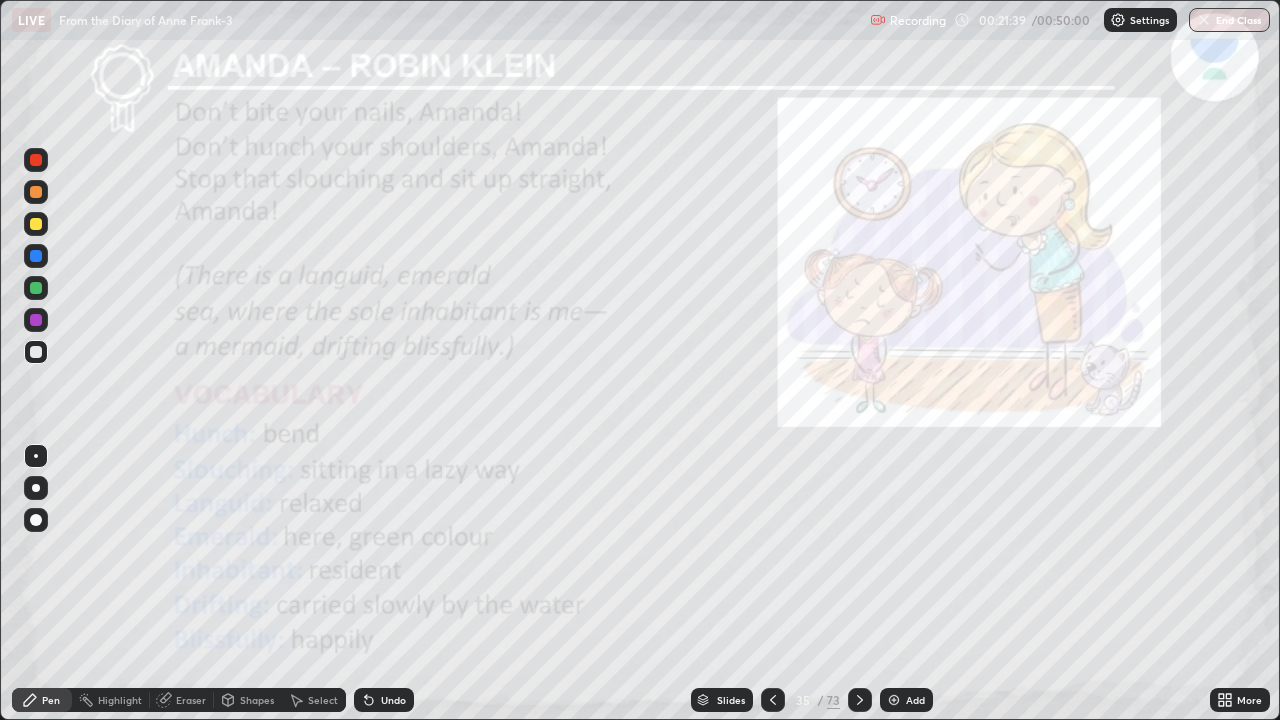 click 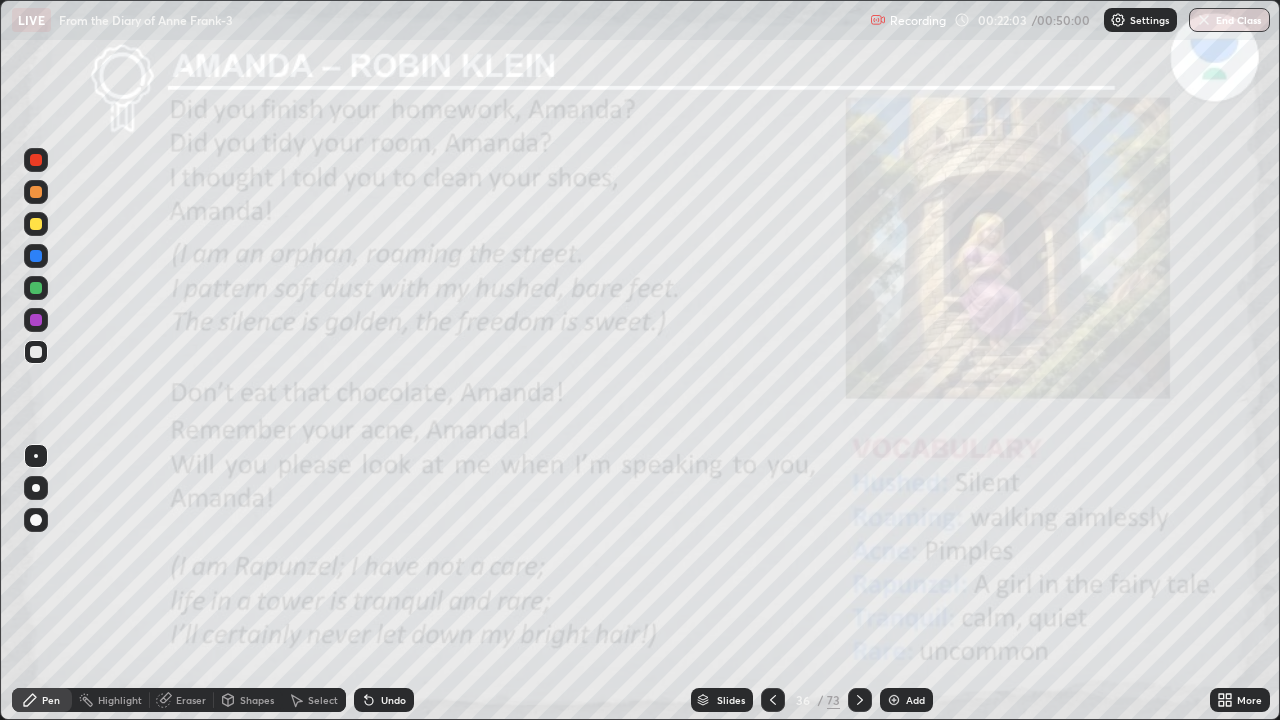 click 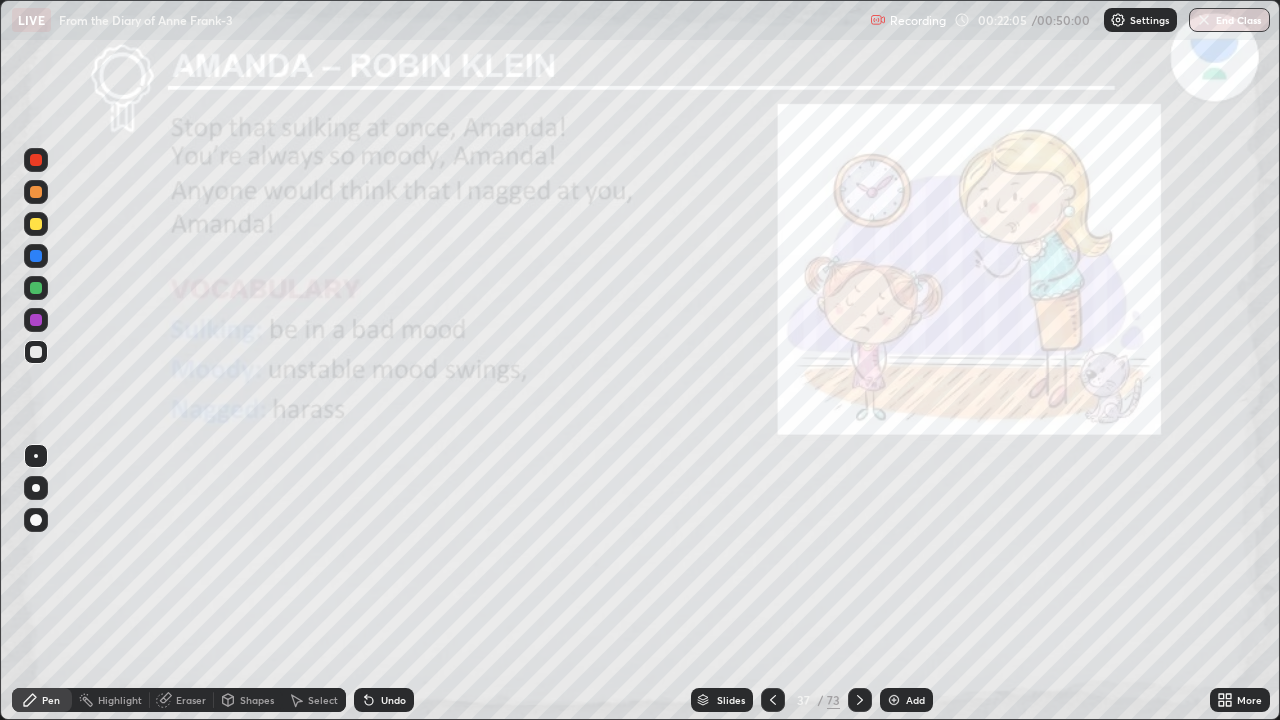 click 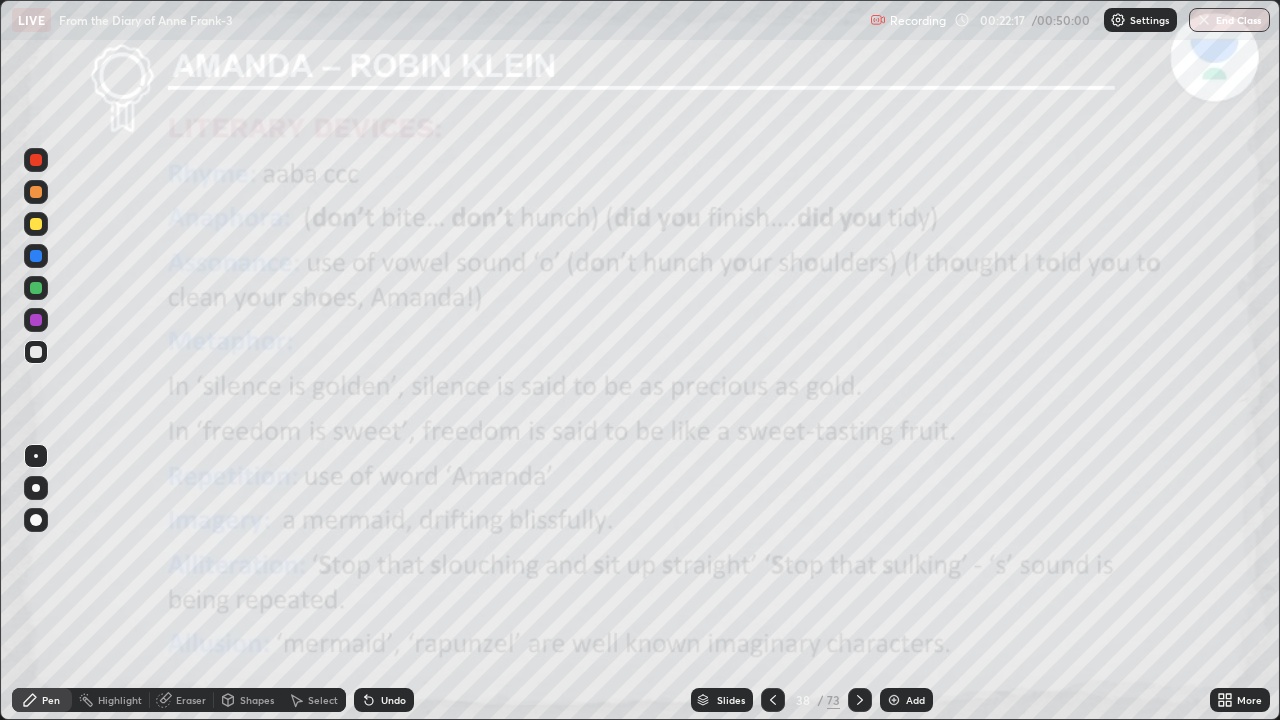 click 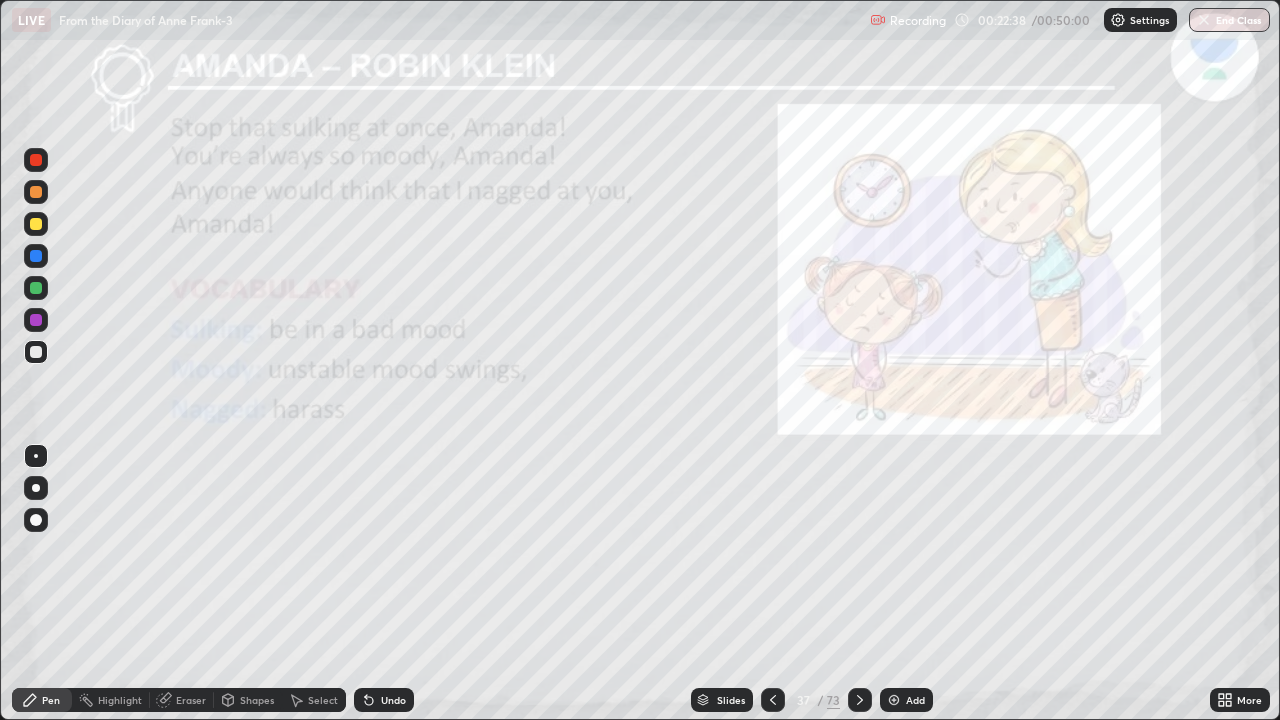 click at bounding box center [860, 700] 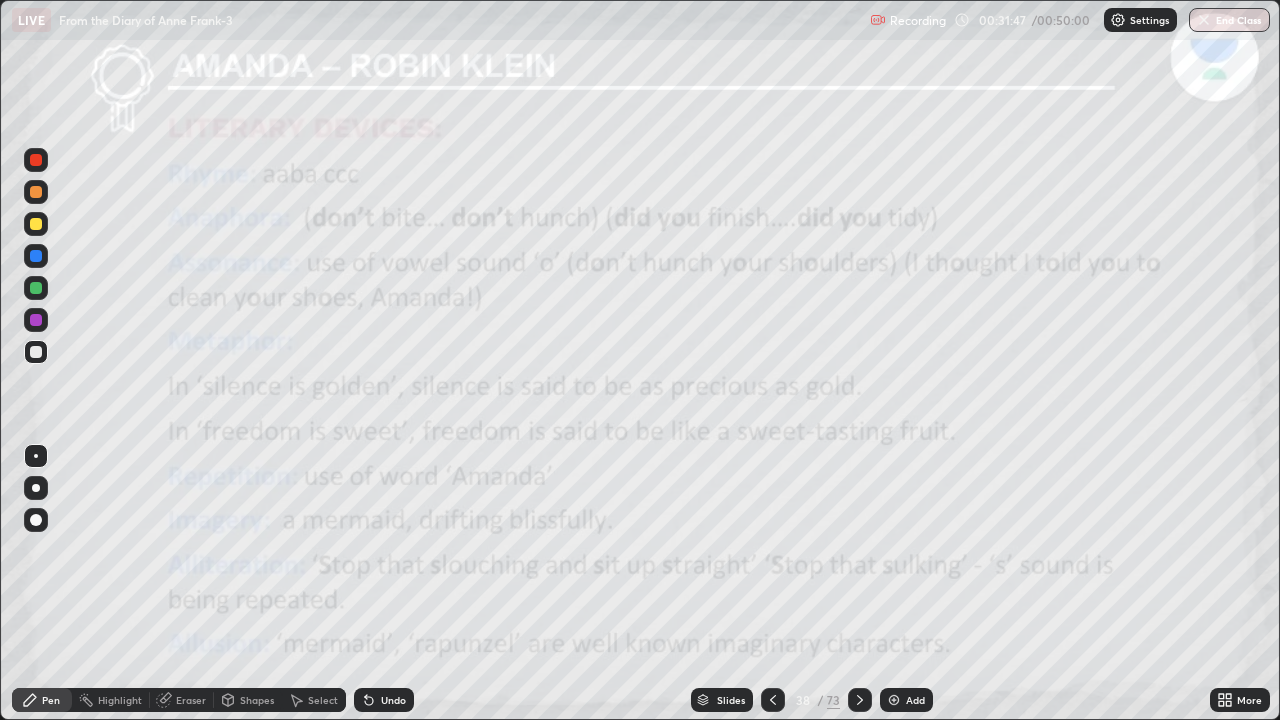 click 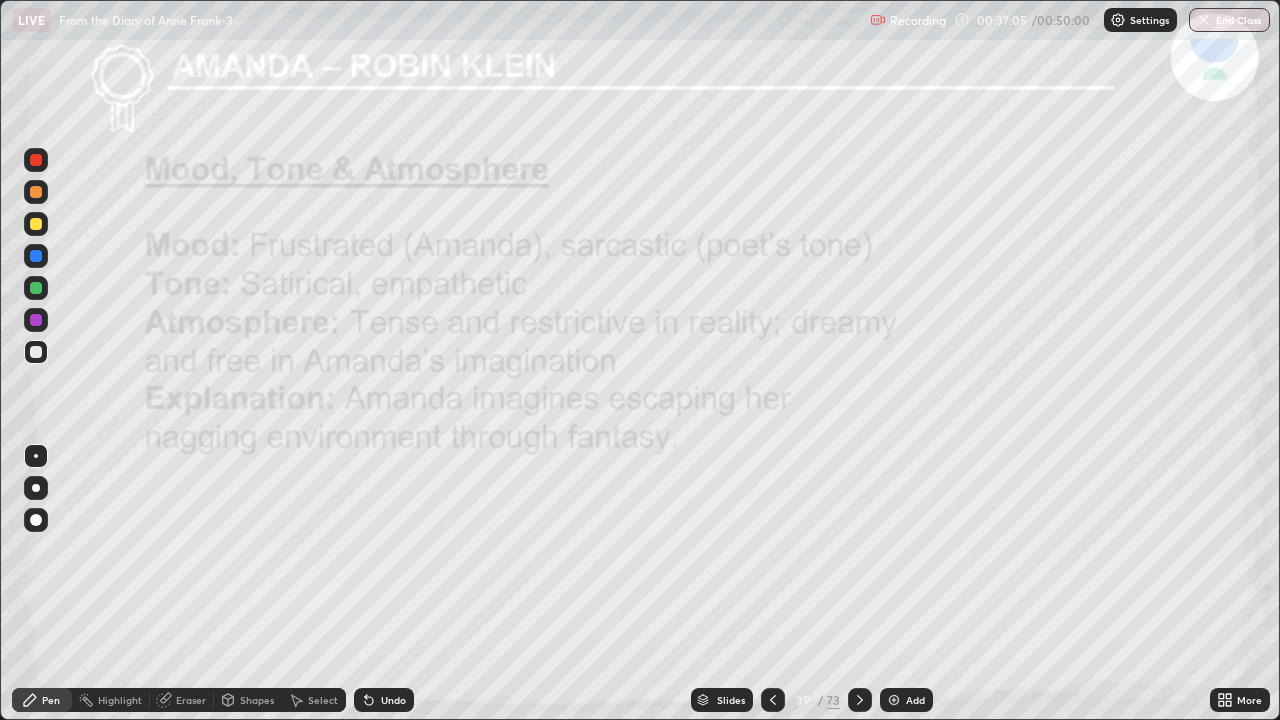 click on "End Class" at bounding box center (1229, 20) 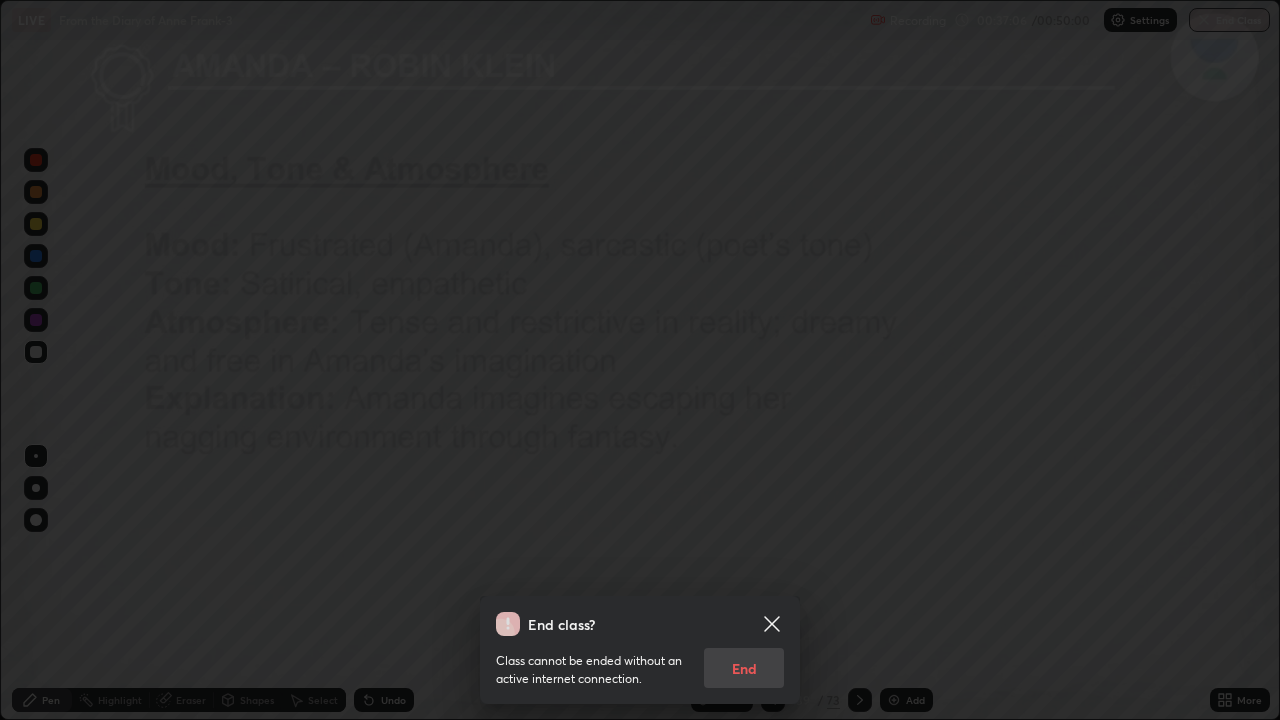 click on "Class cannot be ended without an active internet connection. End" at bounding box center [640, 662] 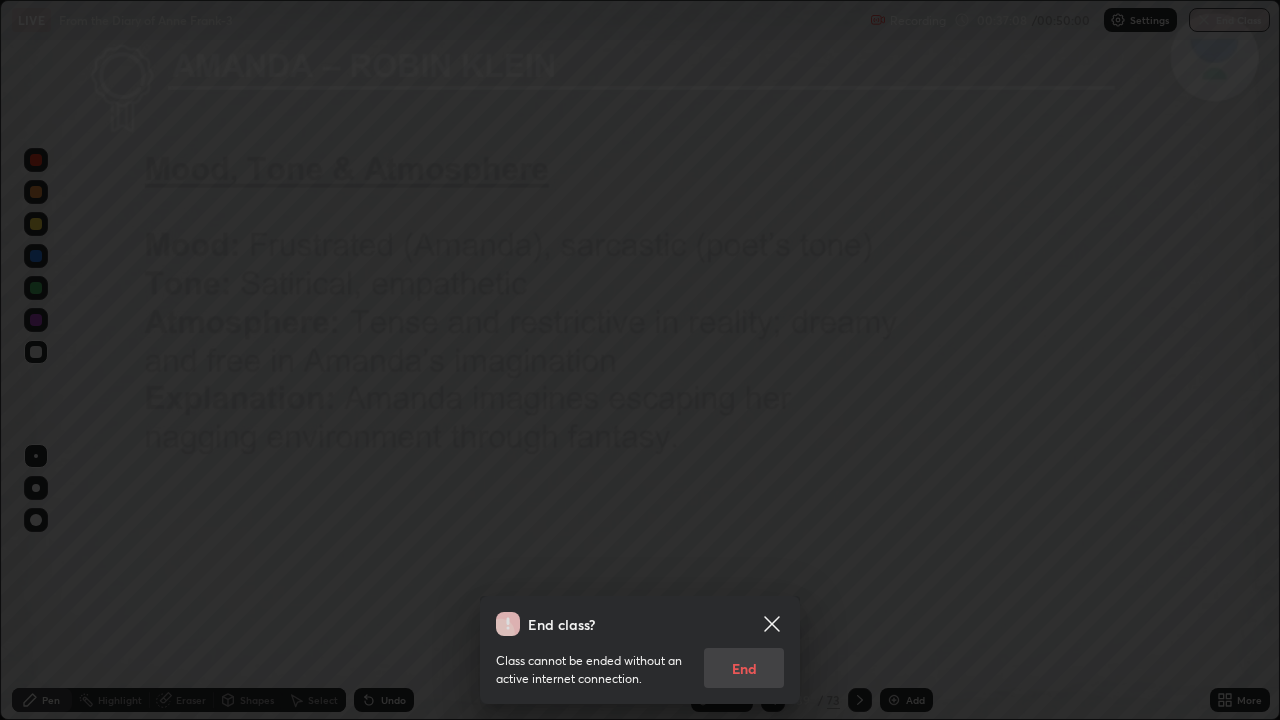 click on "Class cannot be ended without an active internet connection. End" at bounding box center [640, 662] 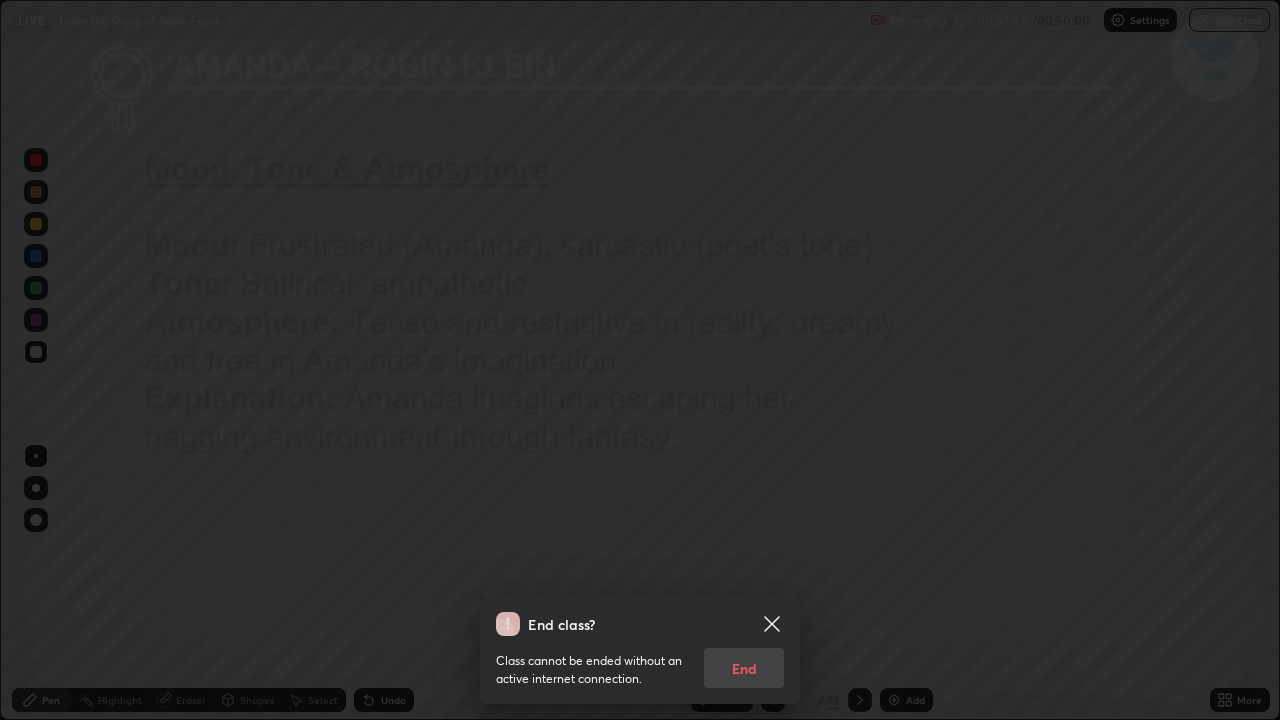click on "Class cannot be ended without an active internet connection. End" at bounding box center [640, 662] 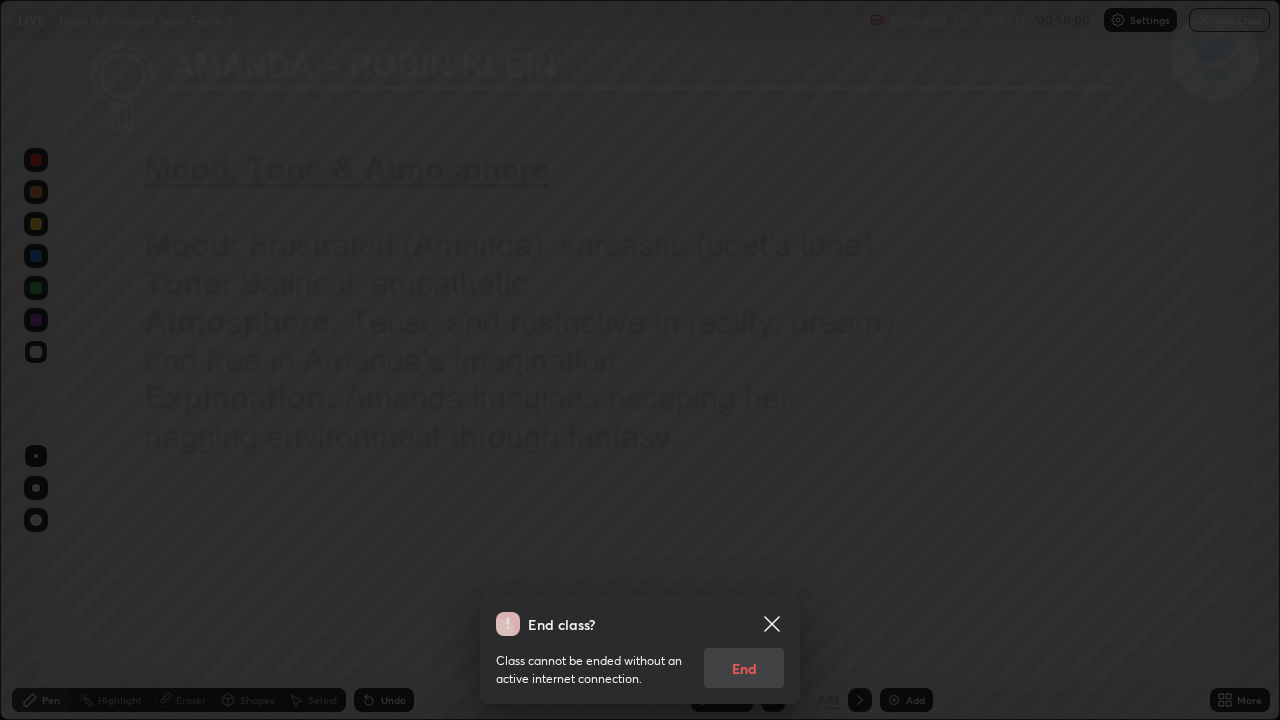 click on "Class cannot be ended without an active internet connection. End" at bounding box center [640, 662] 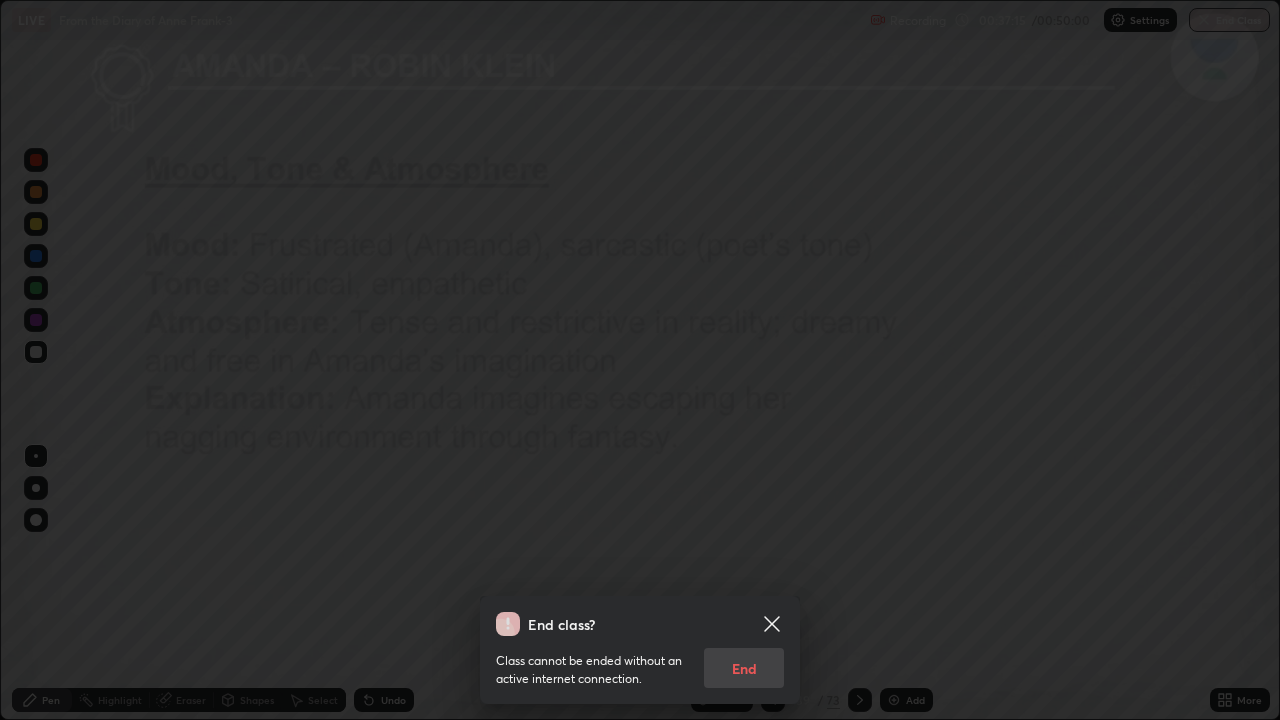 click 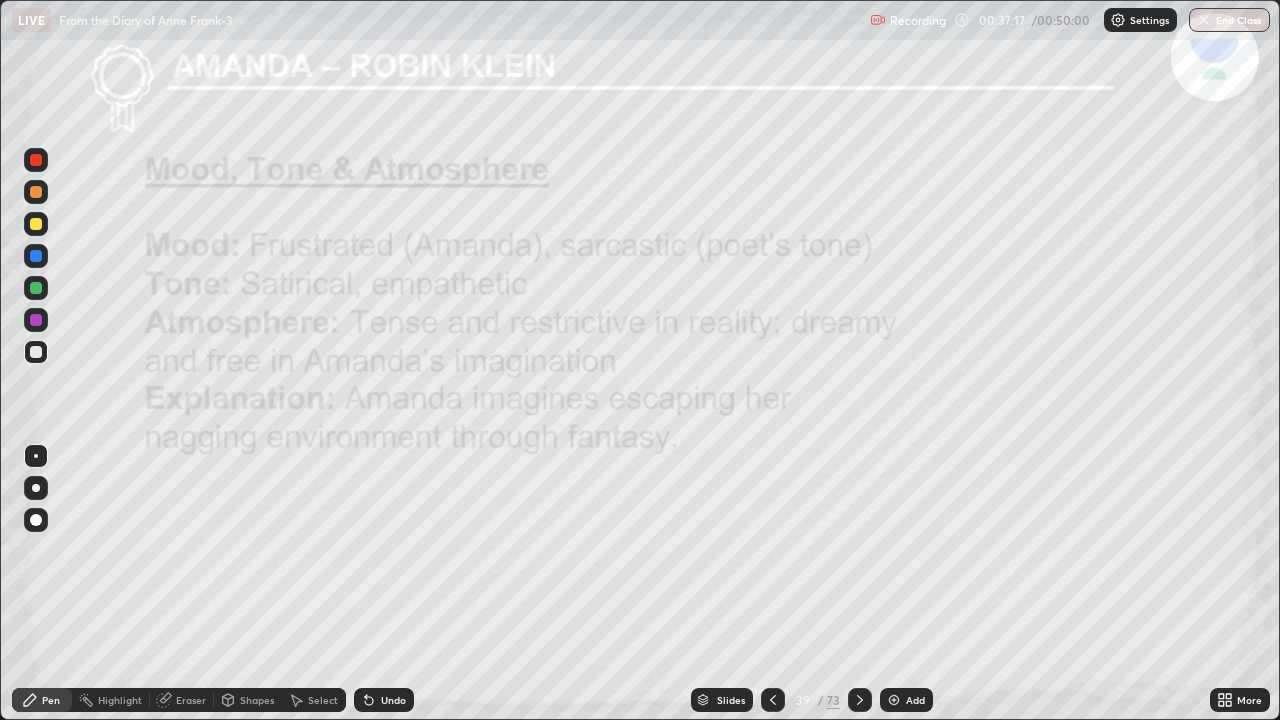 click on "End Class" at bounding box center [1229, 20] 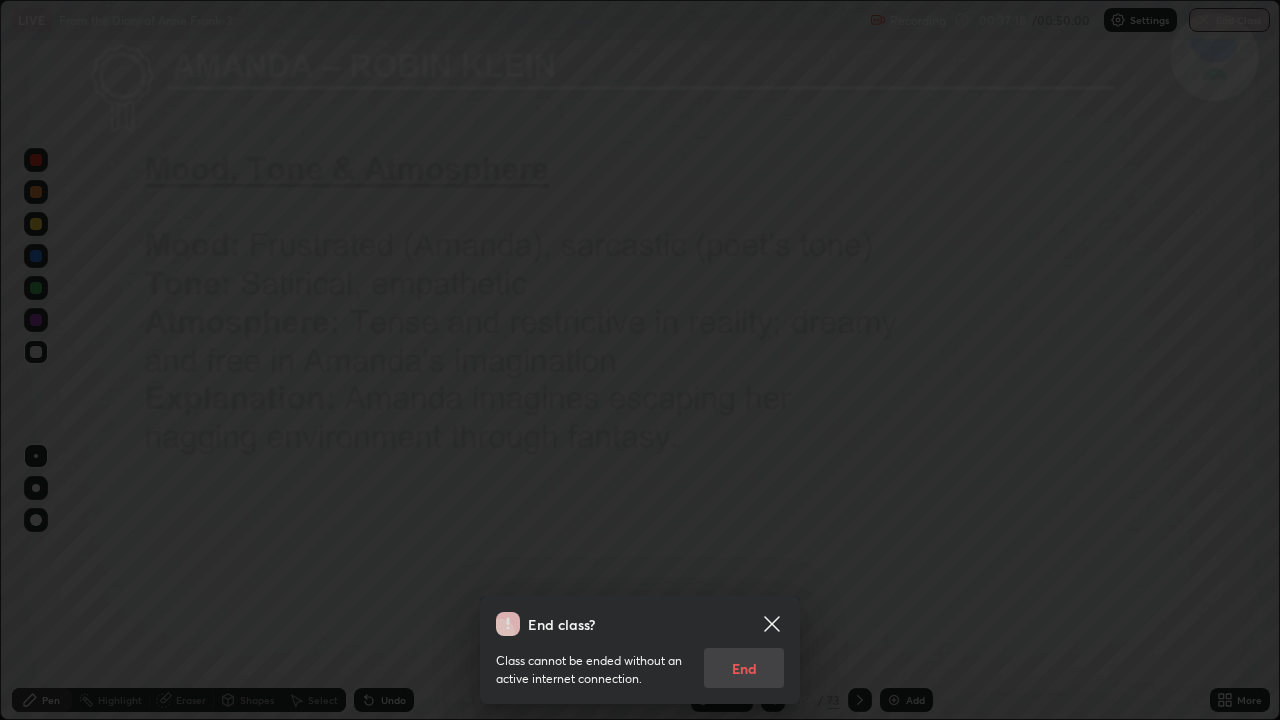click on "Class cannot be ended without an active internet connection. End" at bounding box center (640, 662) 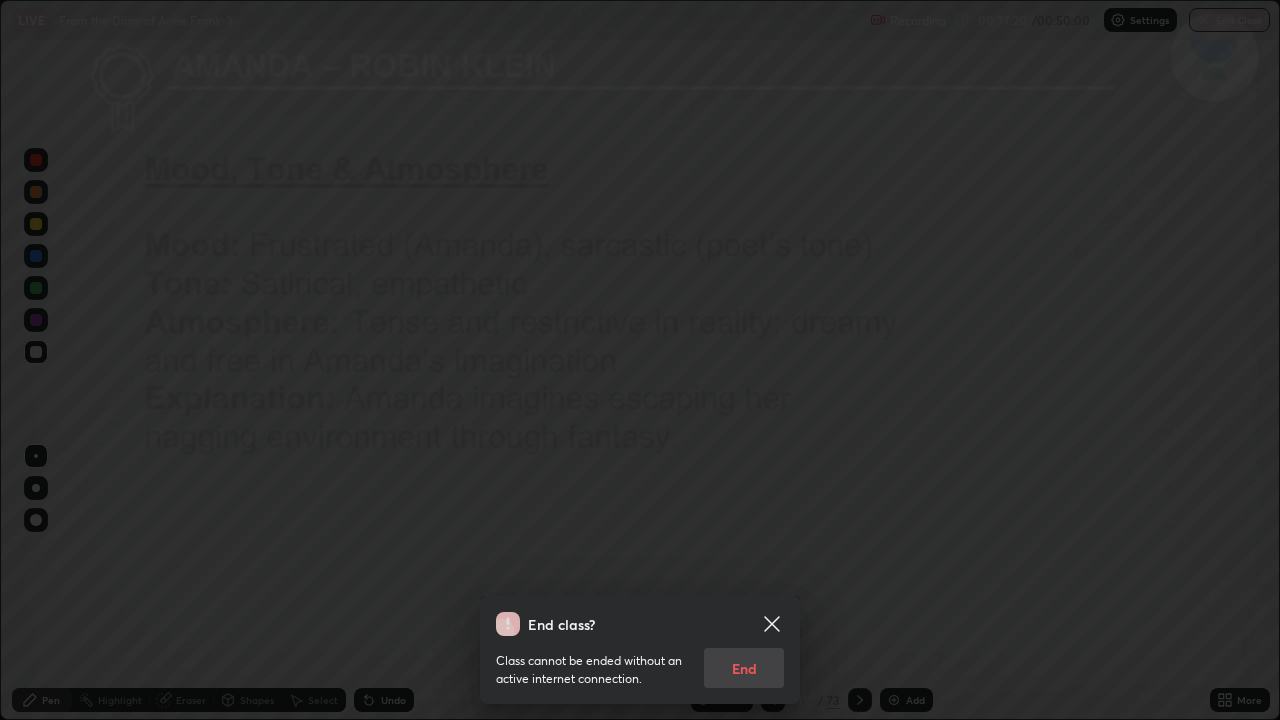 click on "Class cannot be ended without an active internet connection. End" at bounding box center [640, 662] 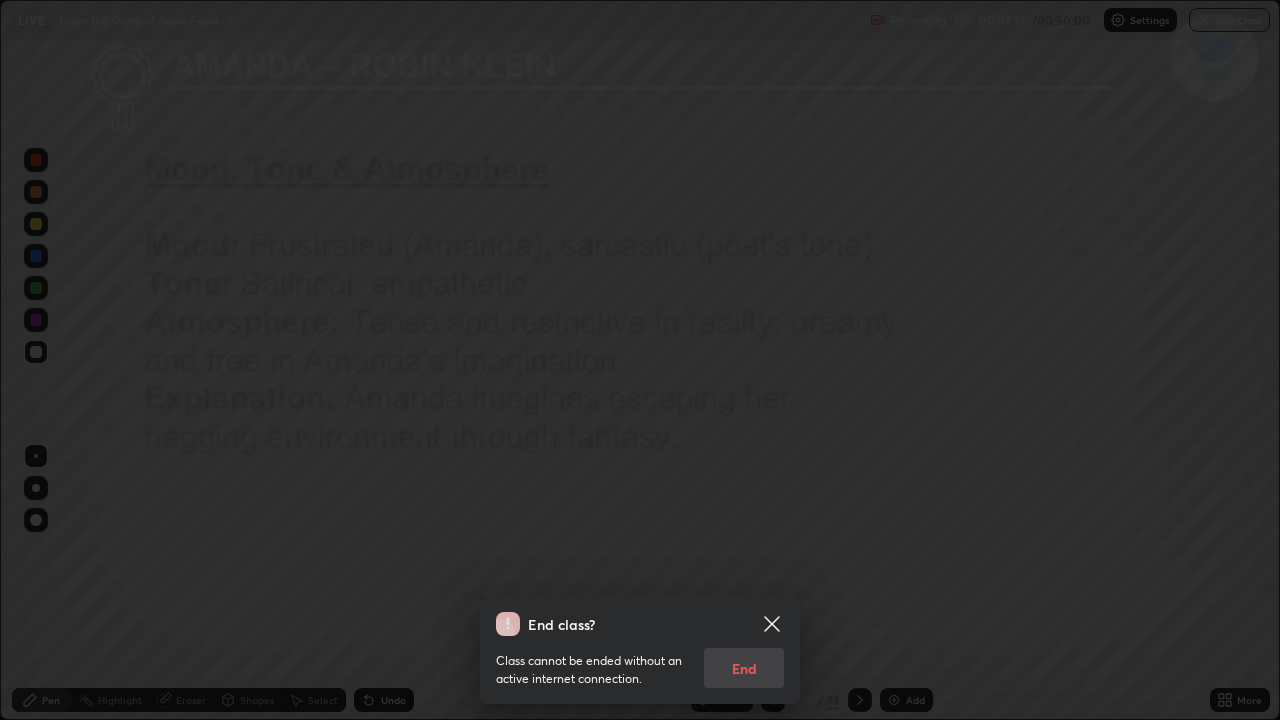 click on "Class cannot be ended without an active internet connection. End" at bounding box center [640, 662] 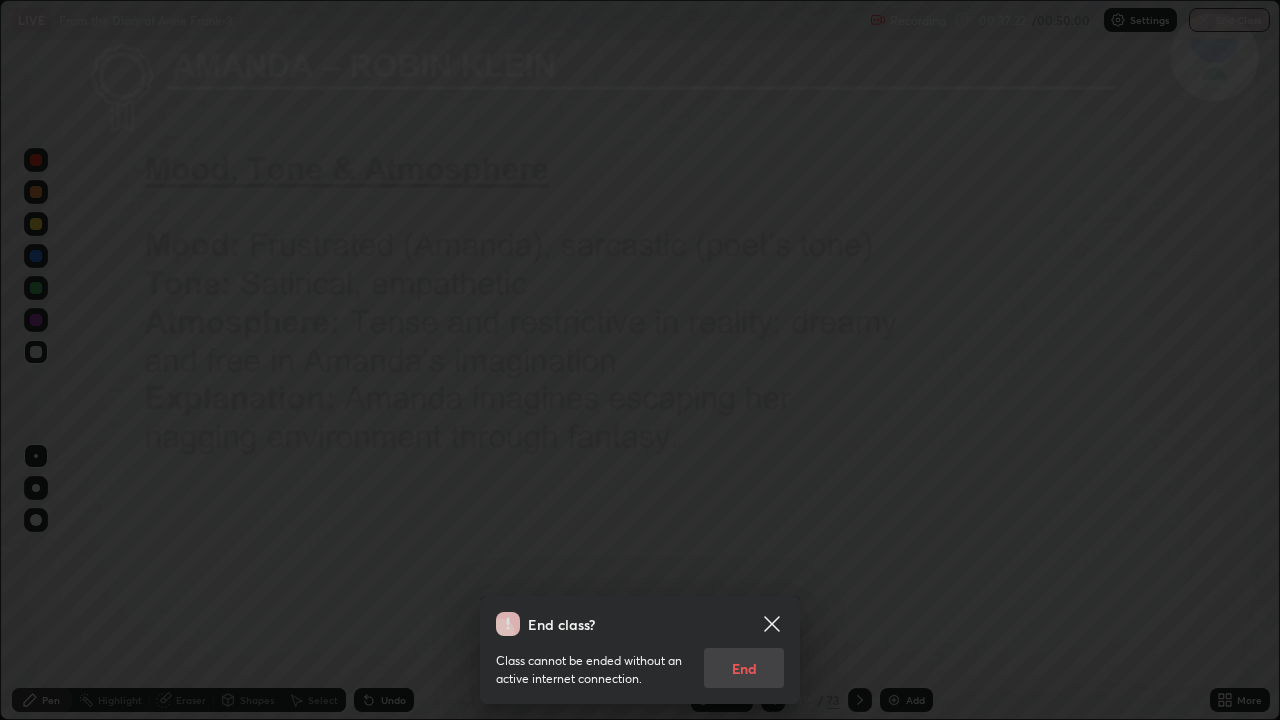 click on "Class cannot be ended without an active internet connection. End" at bounding box center [640, 662] 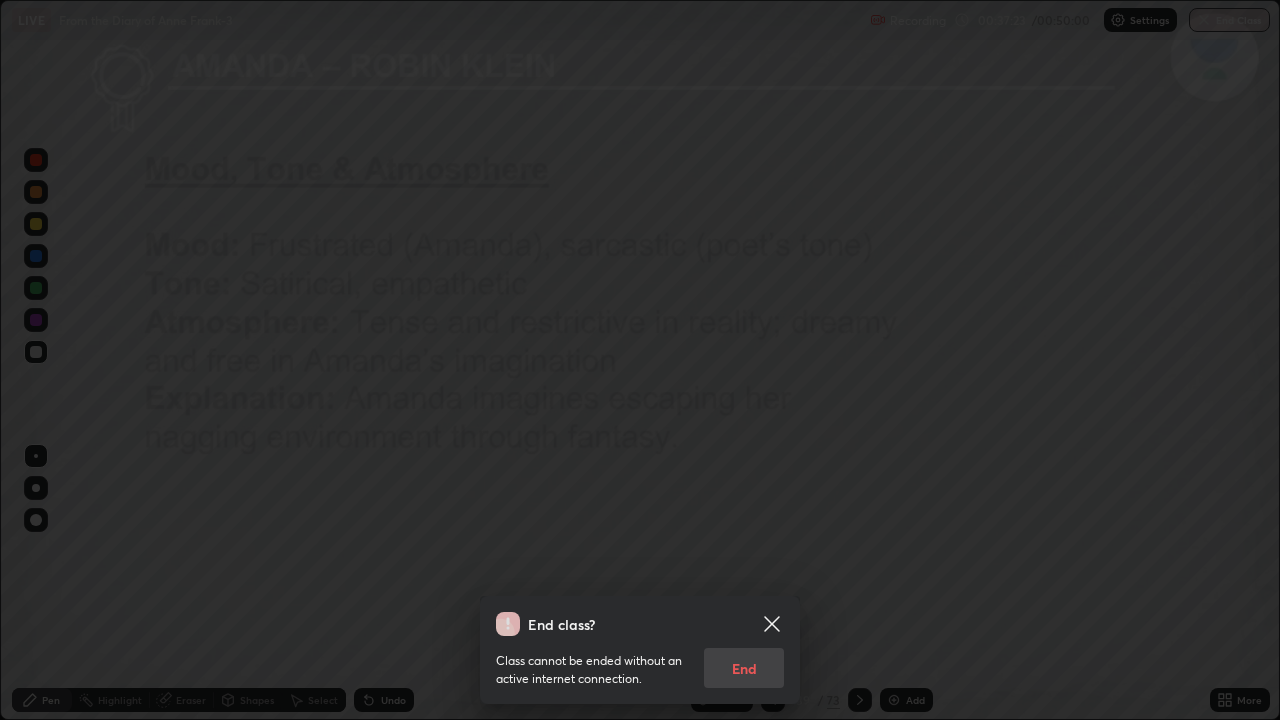 click on "Class cannot be ended without an active internet connection. End" at bounding box center (640, 662) 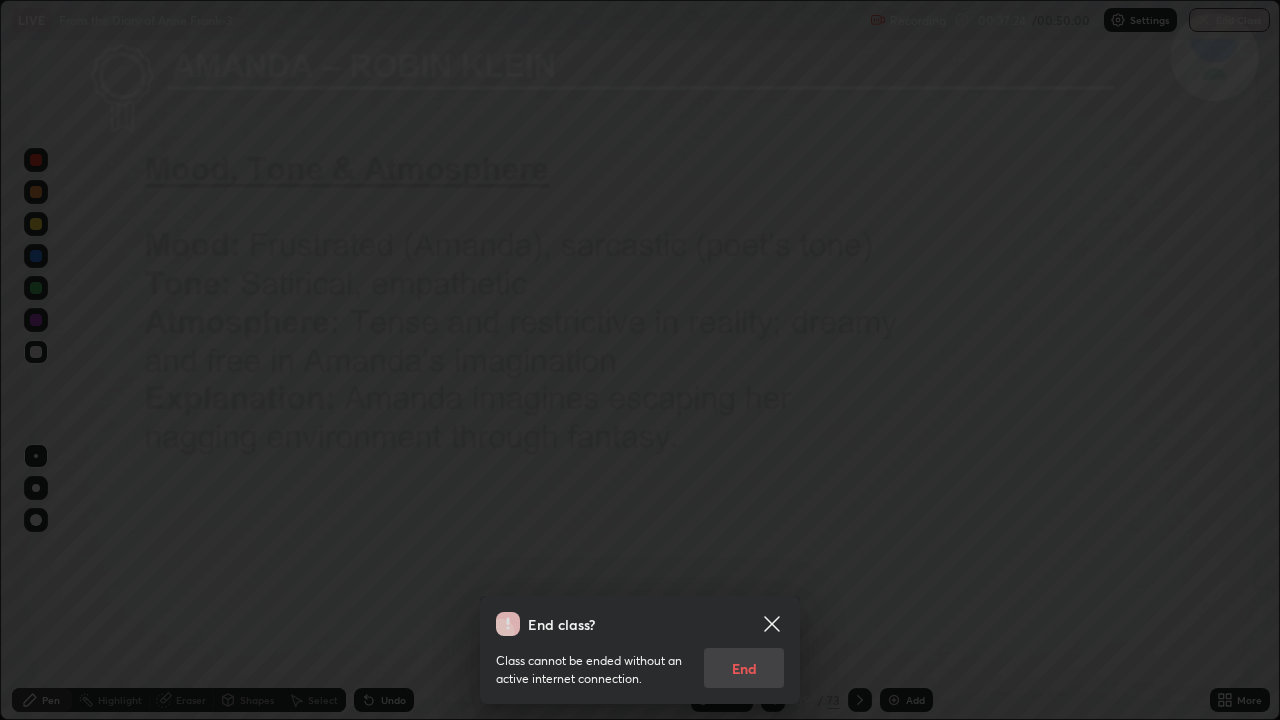 click on "Class cannot be ended without an active internet connection. End" at bounding box center (640, 662) 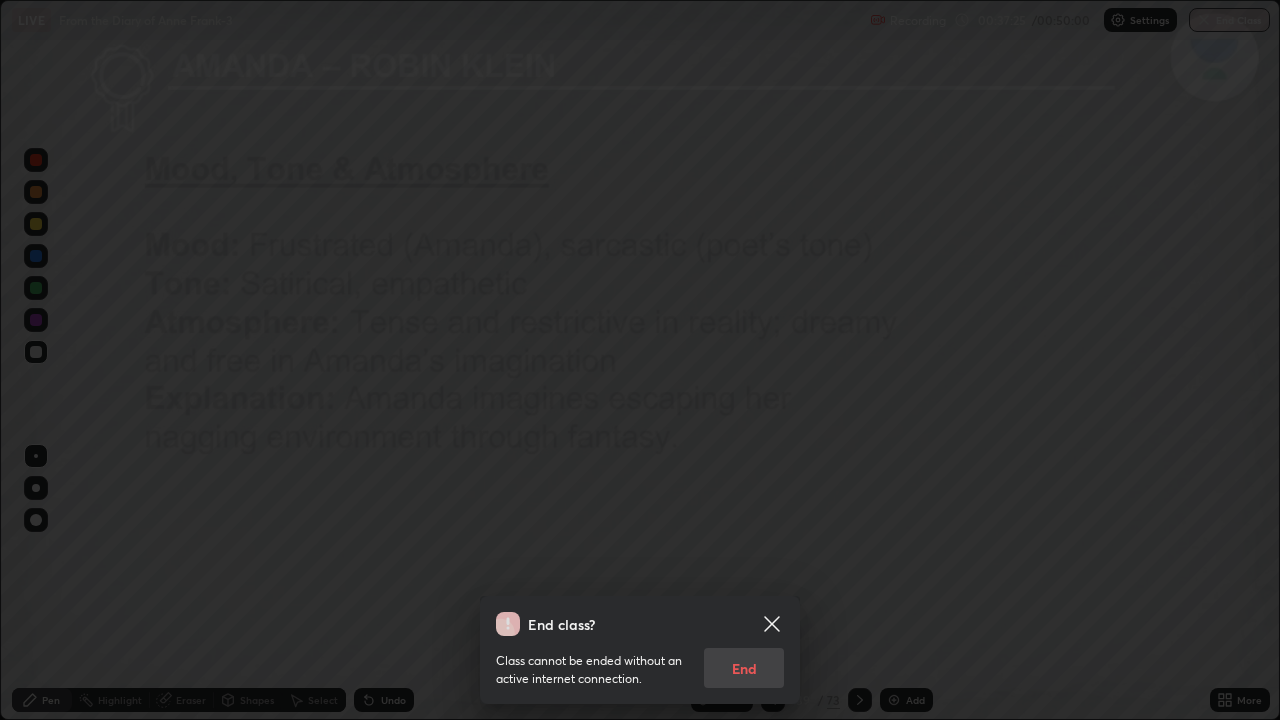 click on "Class cannot be ended without an active internet connection. End" at bounding box center [640, 662] 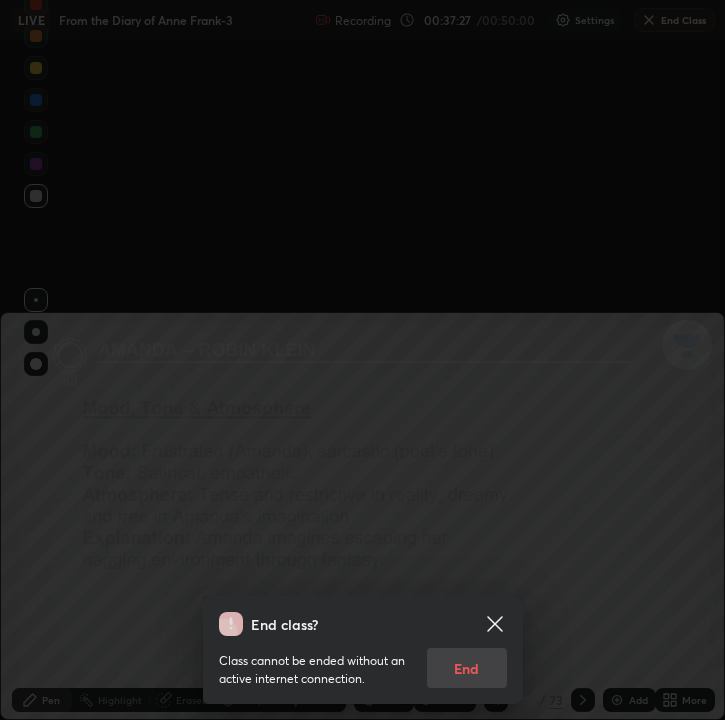 scroll, scrollTop: 720, scrollLeft: 725, axis: both 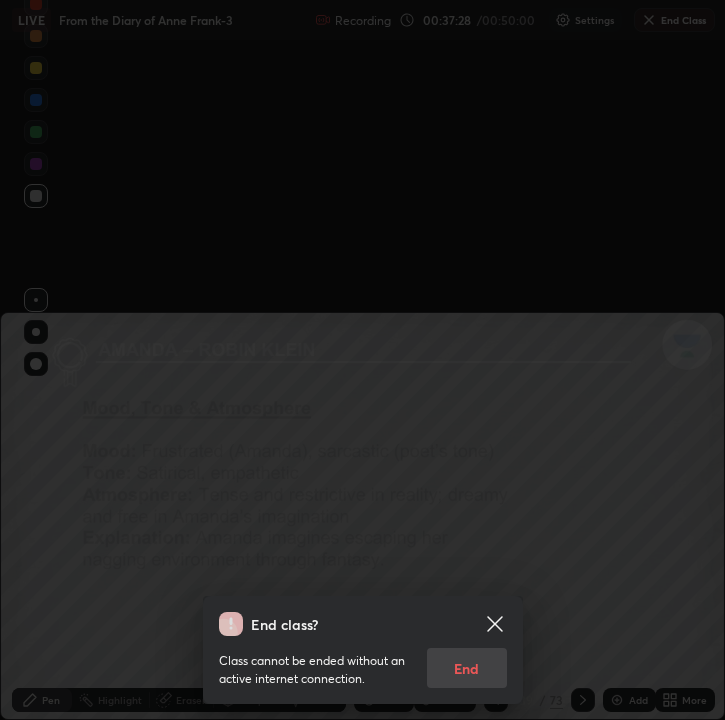 click on "End class? Class cannot be ended without an active internet connection. End" at bounding box center [362, 360] 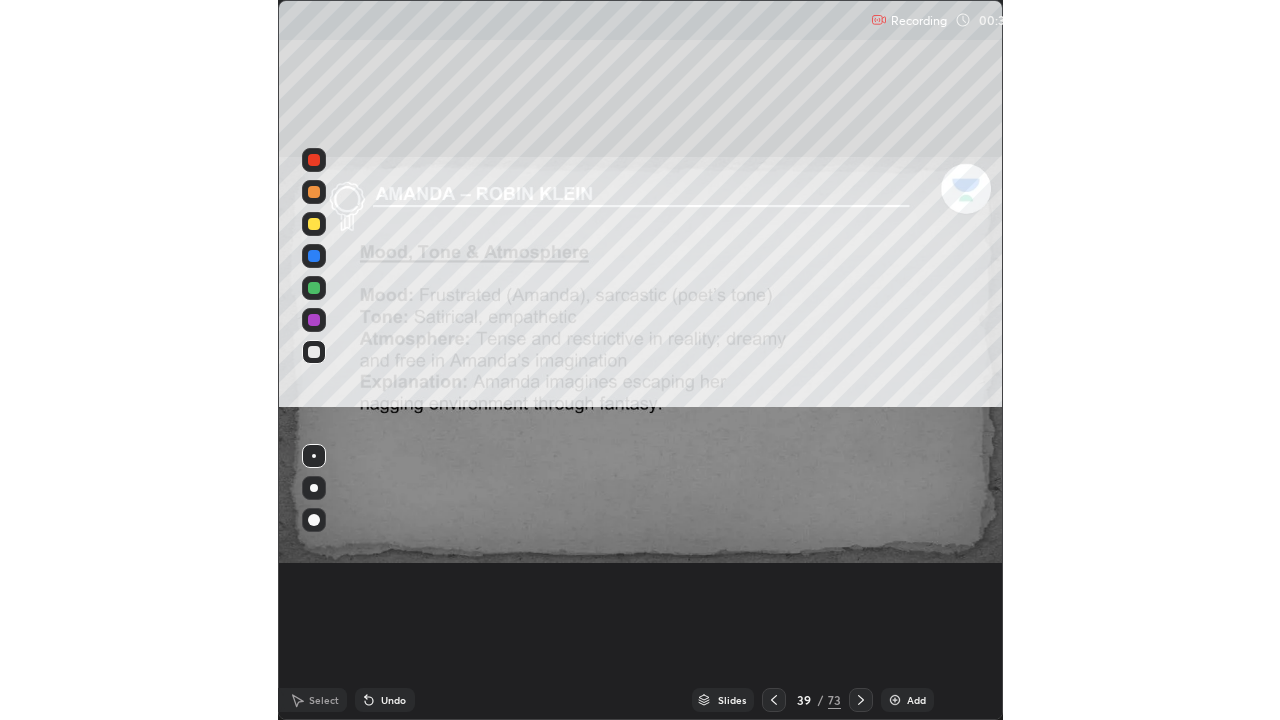 scroll, scrollTop: 99280, scrollLeft: 98720, axis: both 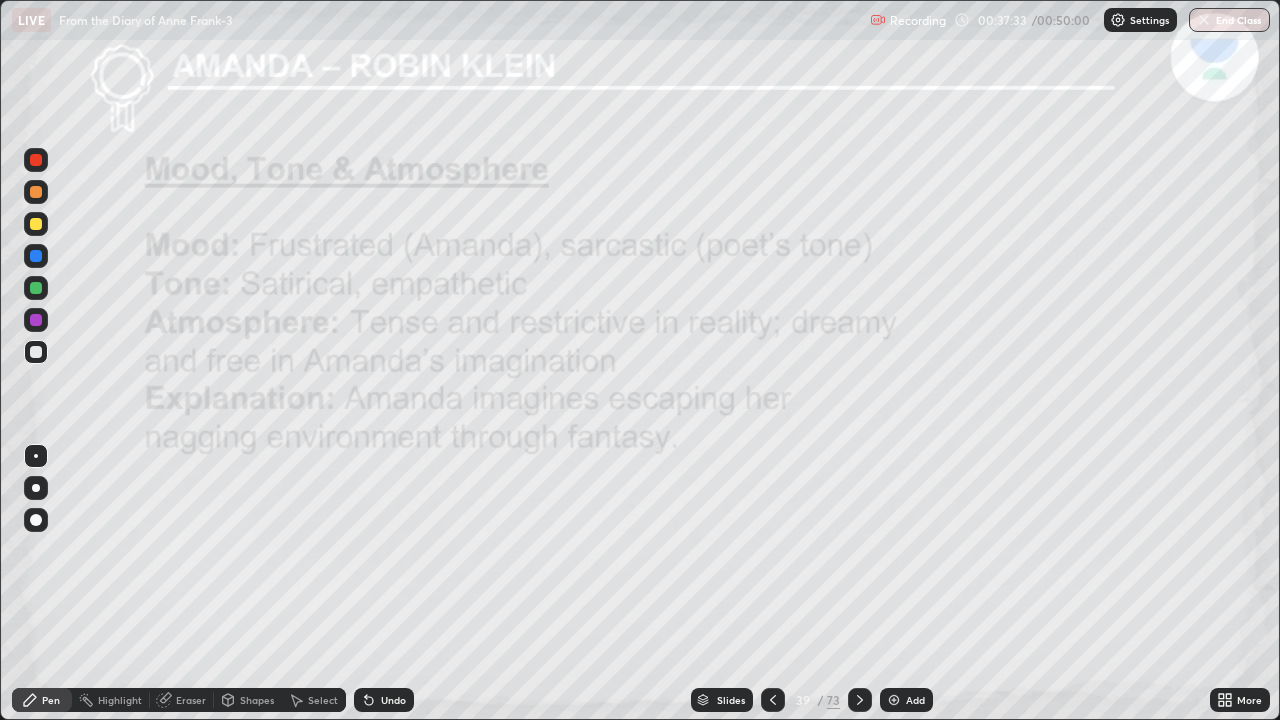 click on "End Class" at bounding box center [1229, 20] 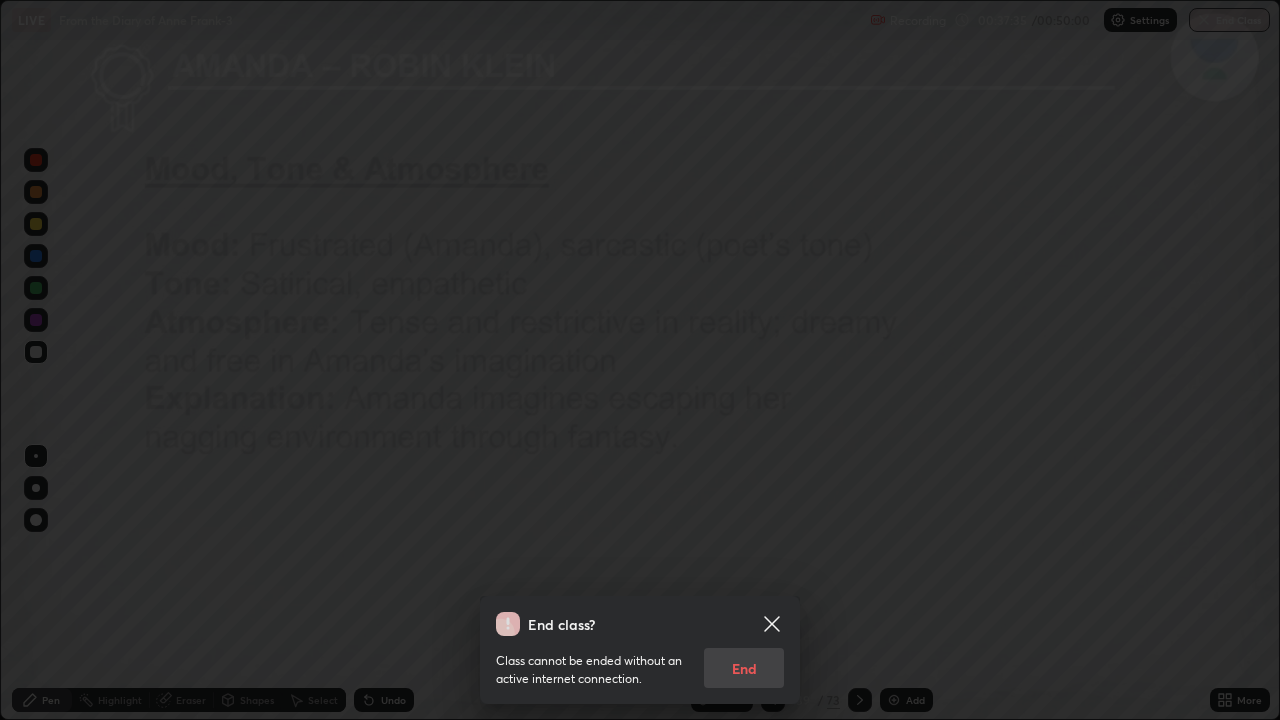 click on "Class cannot be ended without an active internet connection. End" at bounding box center [640, 662] 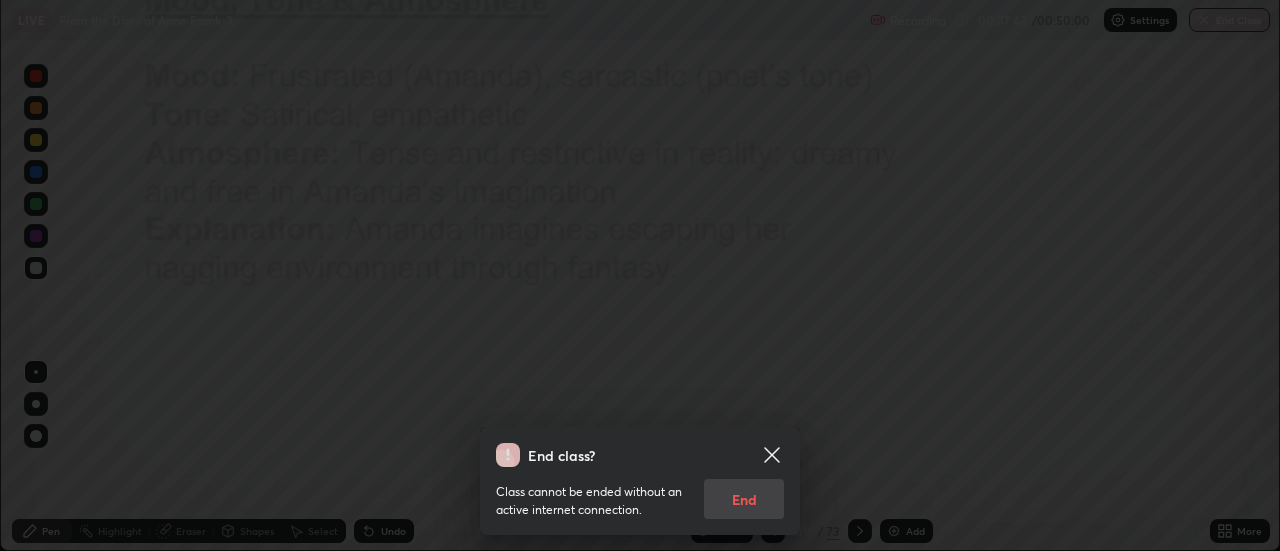 scroll, scrollTop: 551, scrollLeft: 1280, axis: both 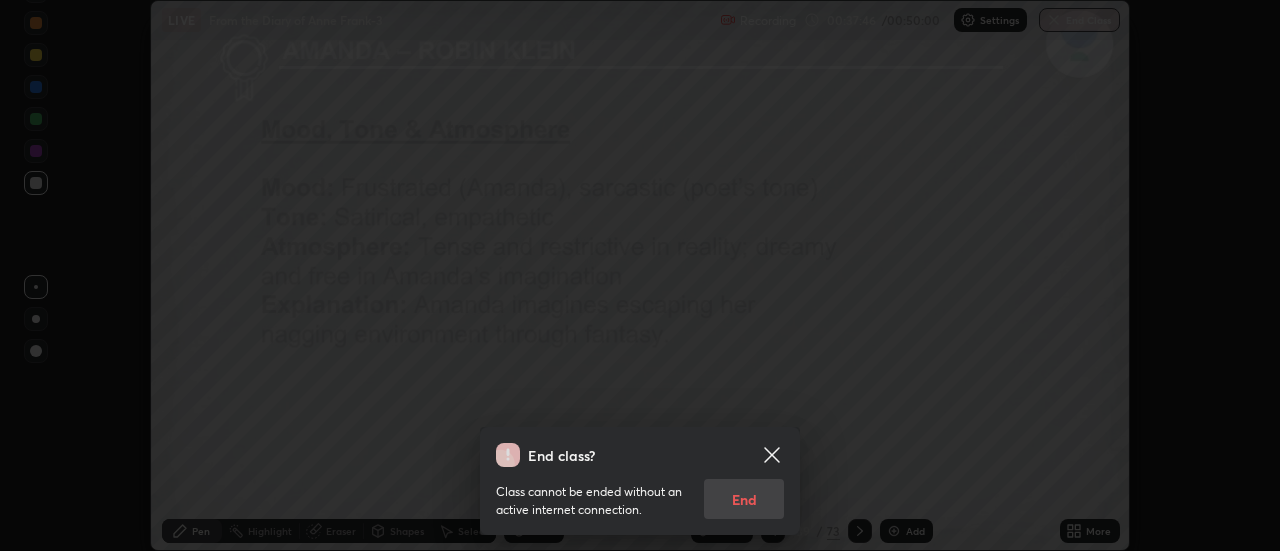 click on "Class cannot be ended without an active internet connection. End" at bounding box center (640, 493) 